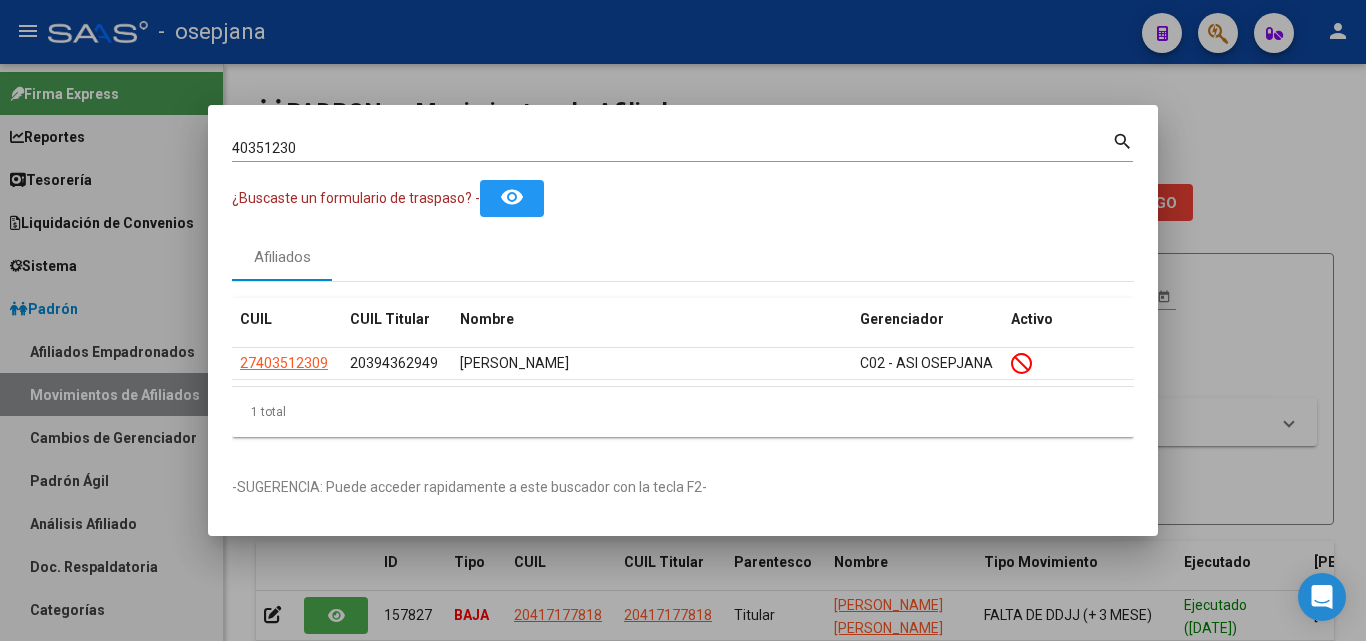 scroll, scrollTop: 0, scrollLeft: 0, axis: both 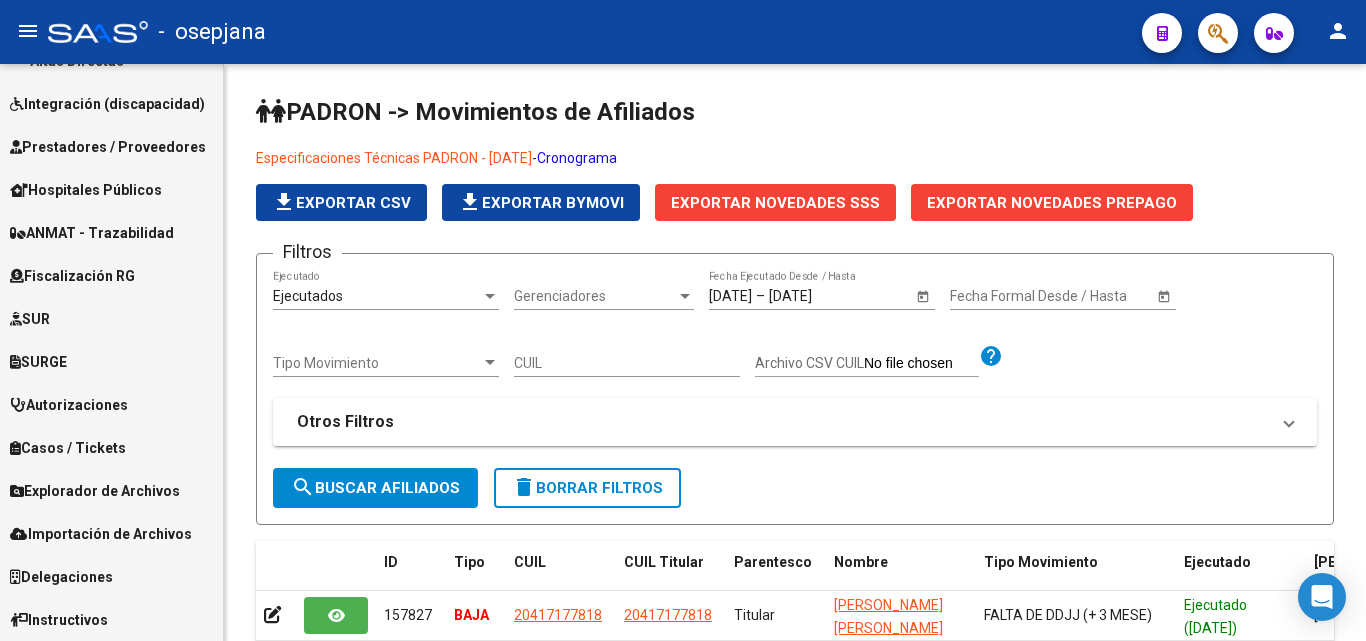 click on "Delegaciones" at bounding box center [61, 577] 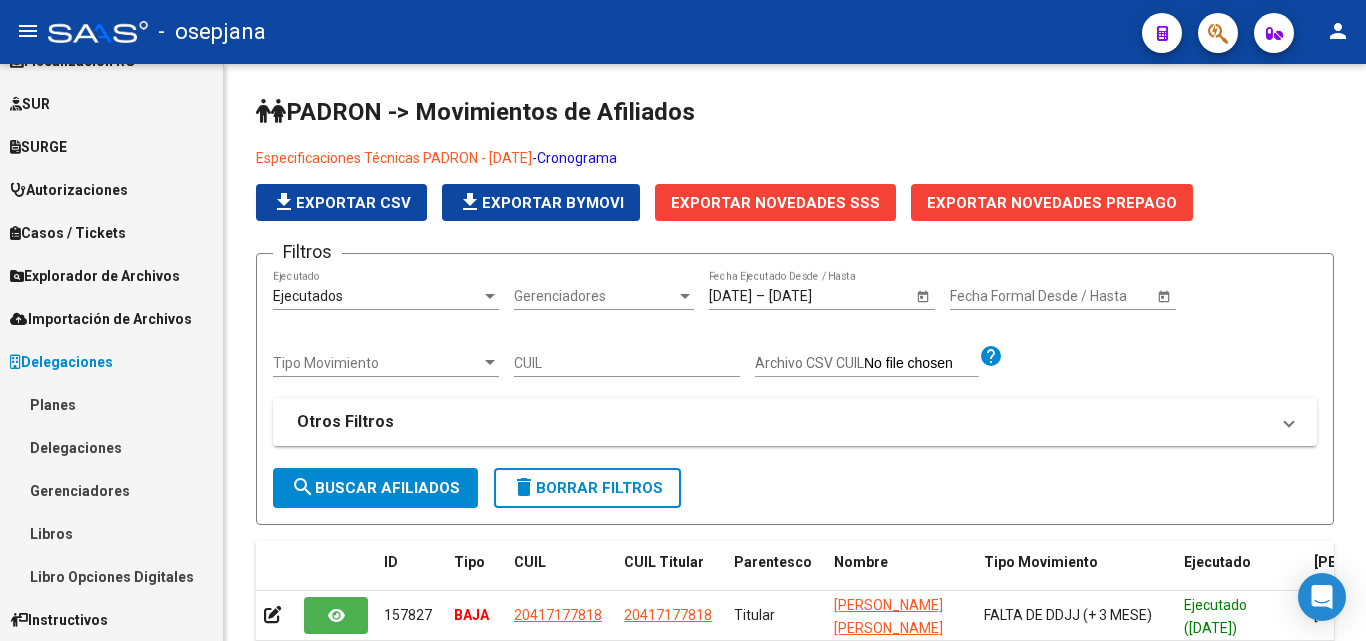 scroll, scrollTop: 463, scrollLeft: 0, axis: vertical 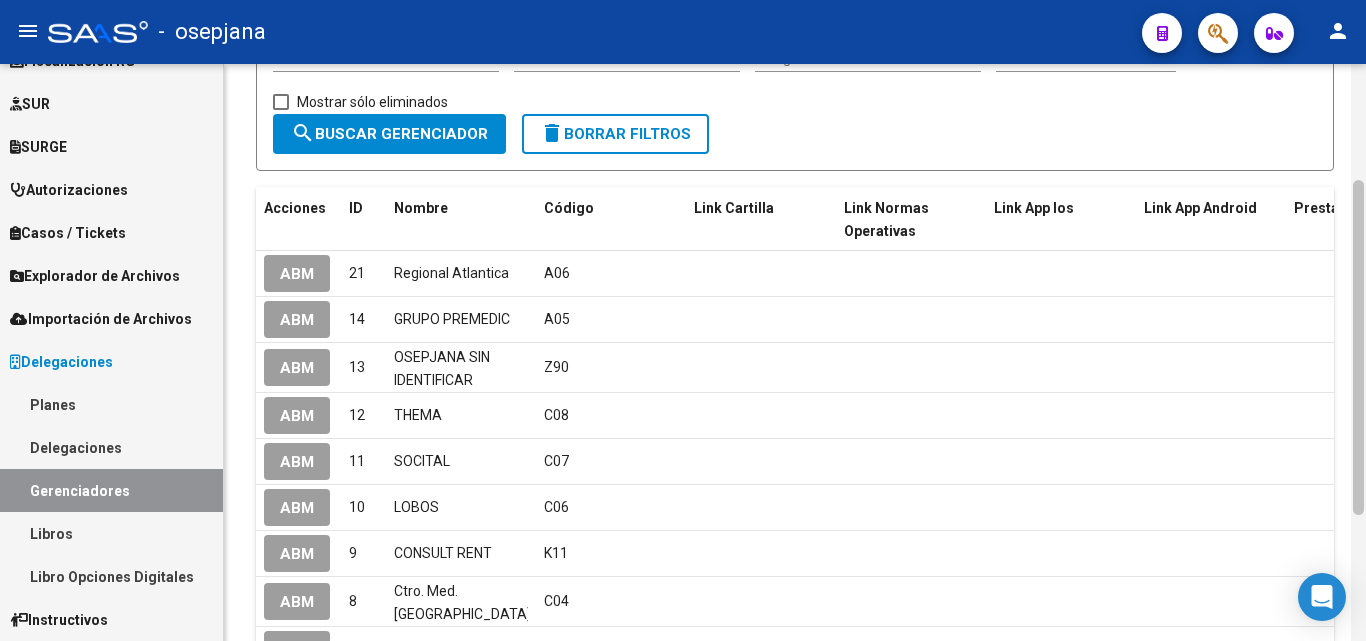 click 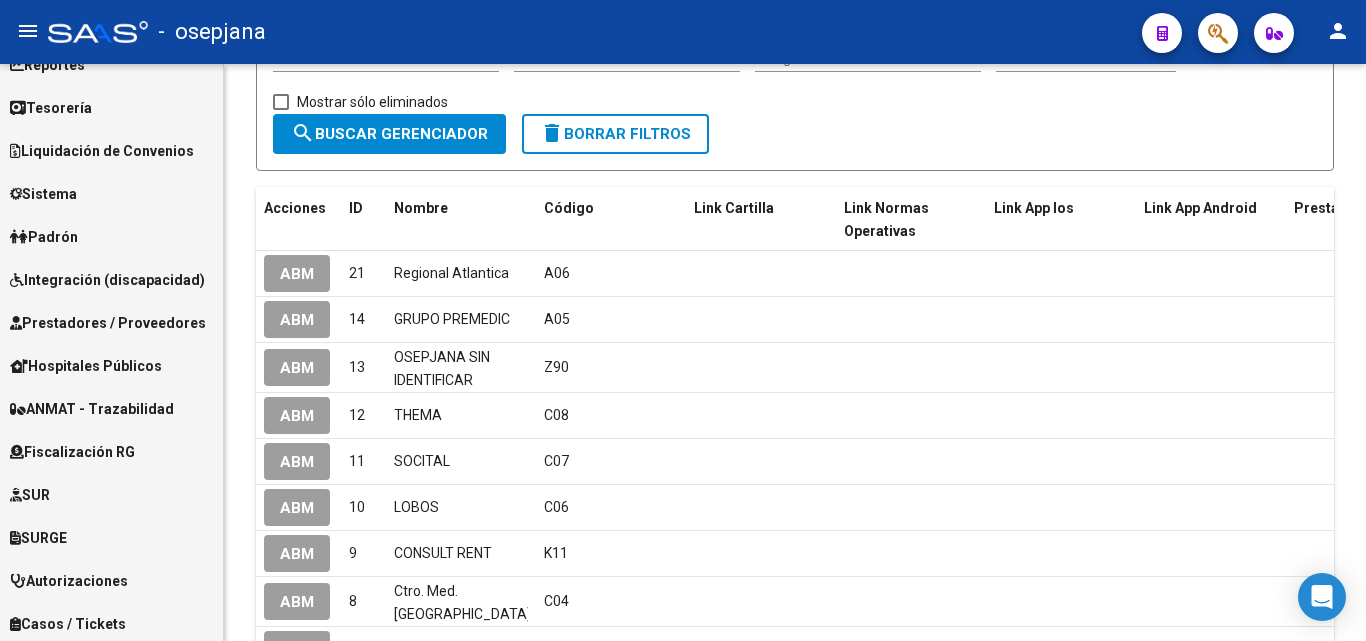 scroll, scrollTop: 63, scrollLeft: 0, axis: vertical 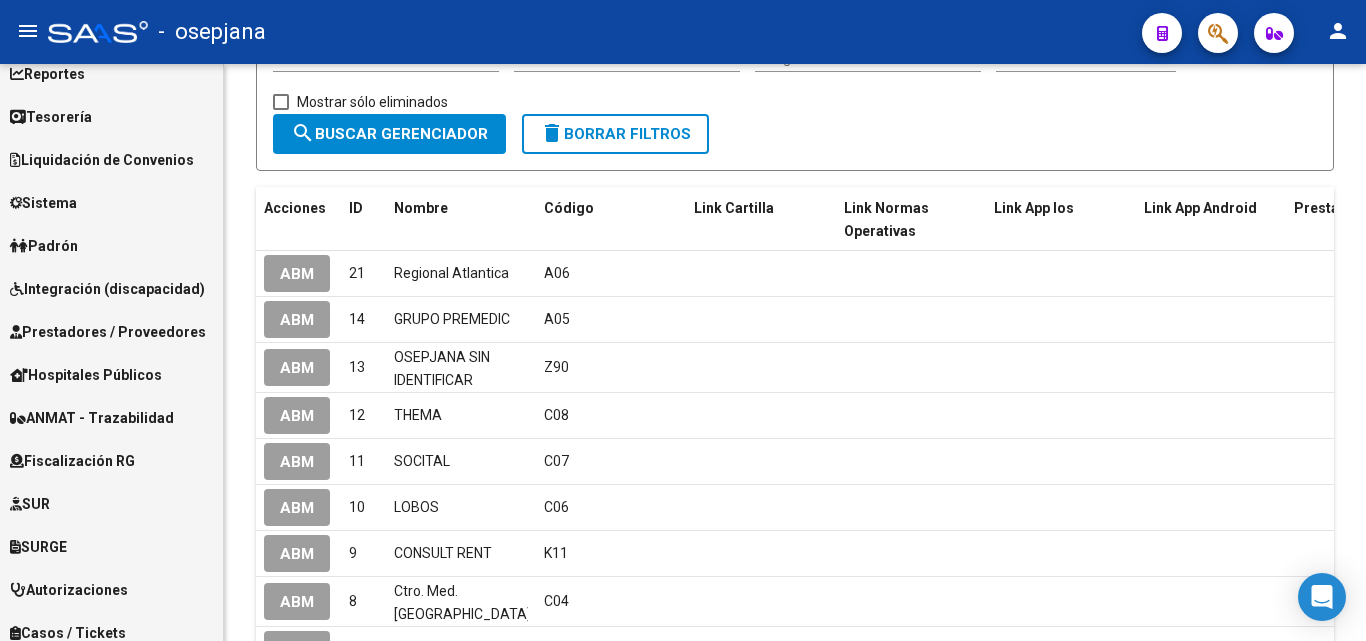 click on "Padrón" at bounding box center (111, 245) 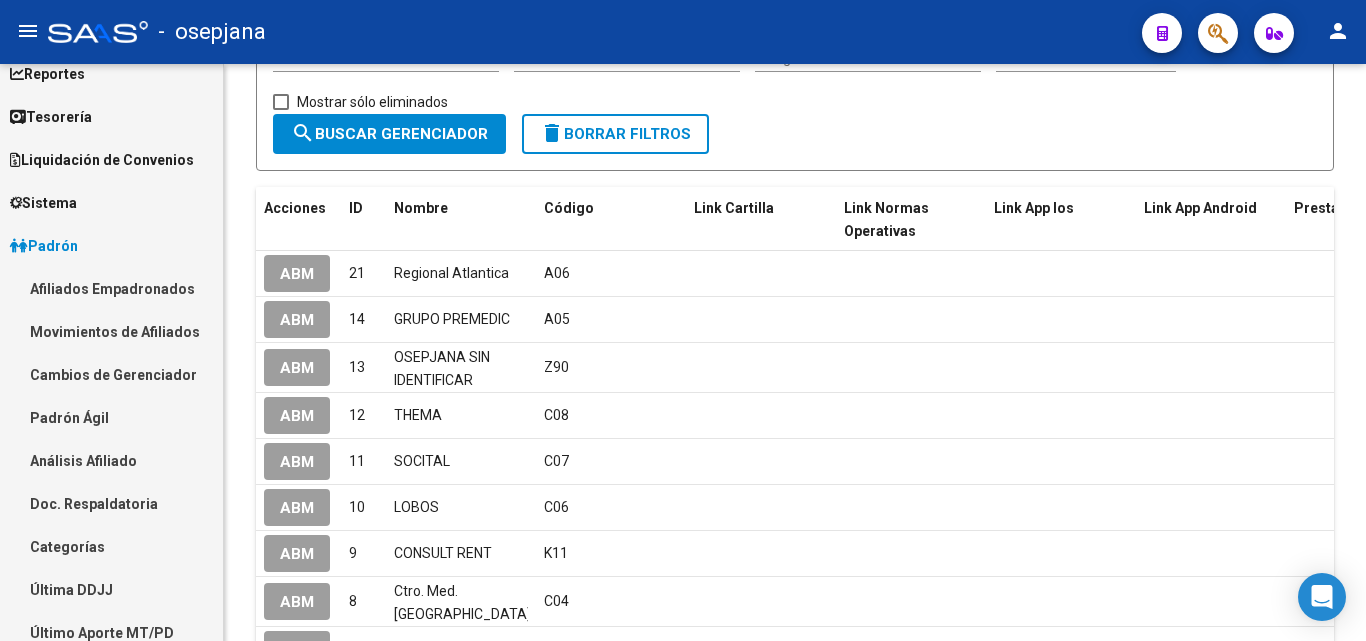 click on "Padrón Ágil" at bounding box center (111, 417) 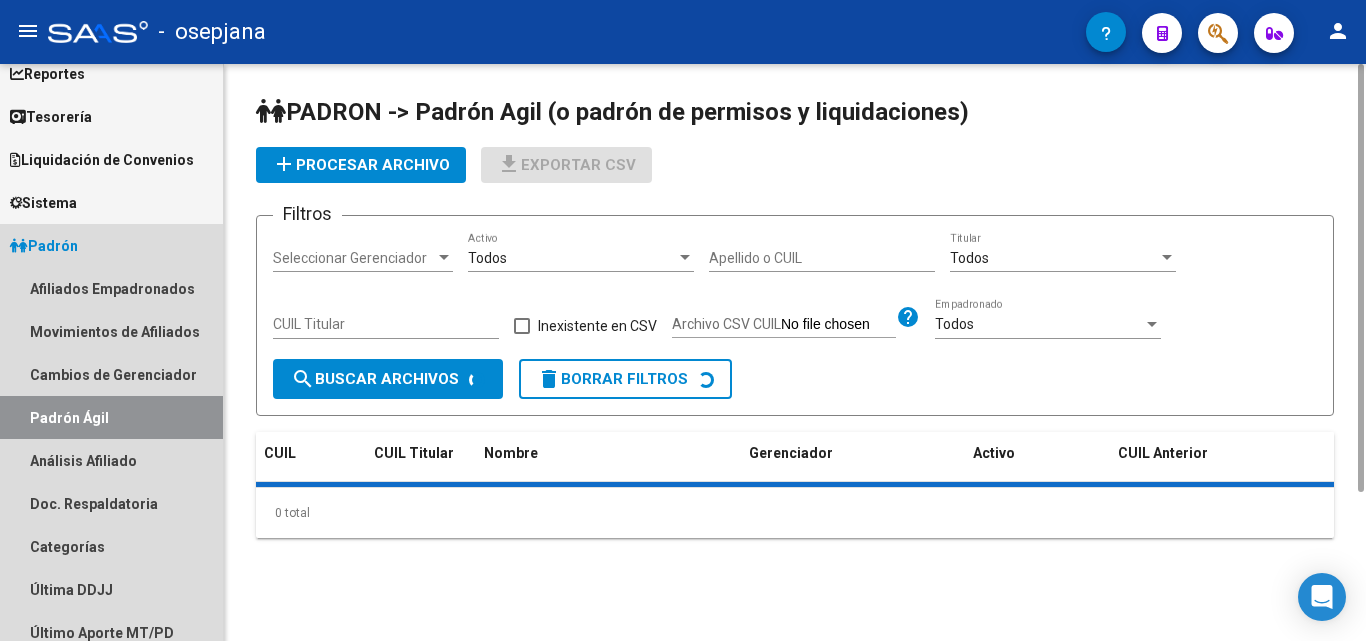 scroll, scrollTop: 0, scrollLeft: 0, axis: both 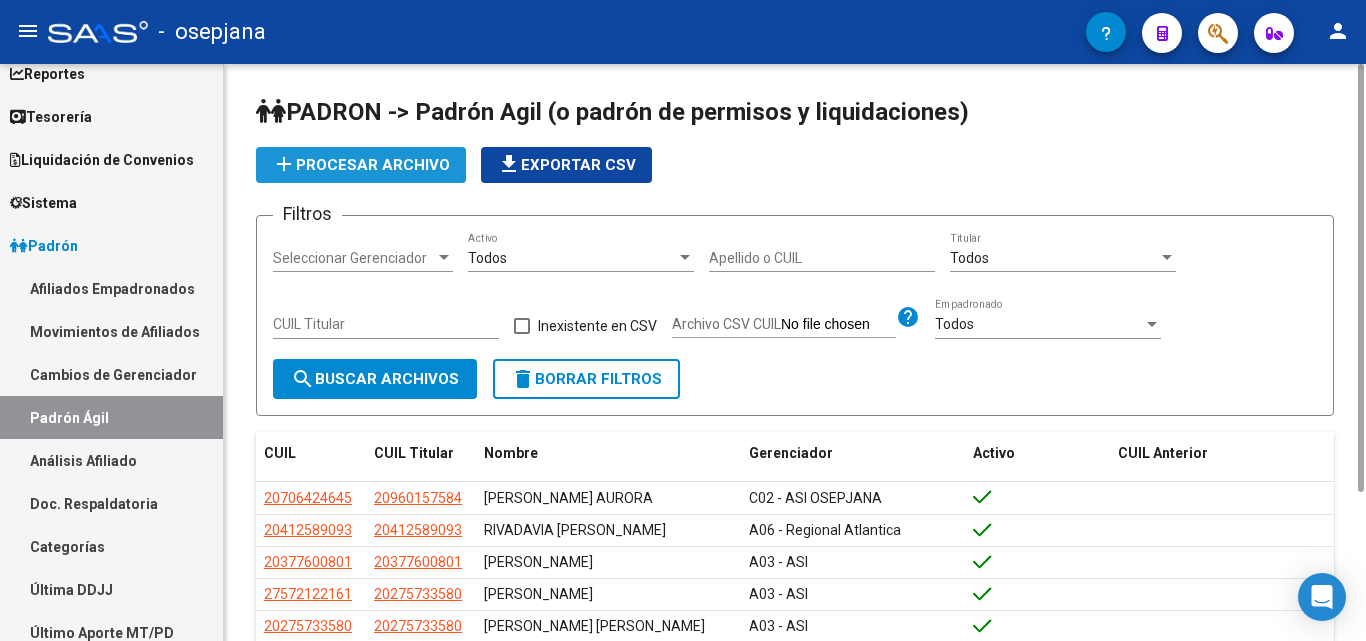 click on "add  Procesar archivo" 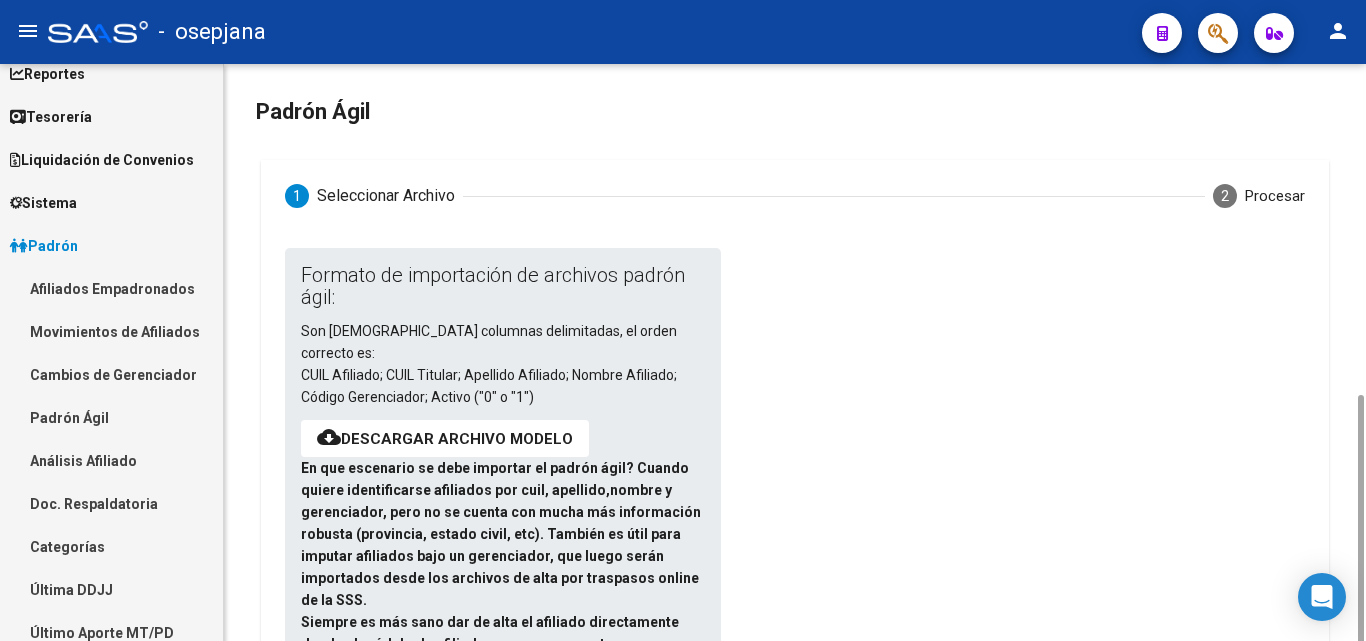scroll, scrollTop: 303, scrollLeft: 0, axis: vertical 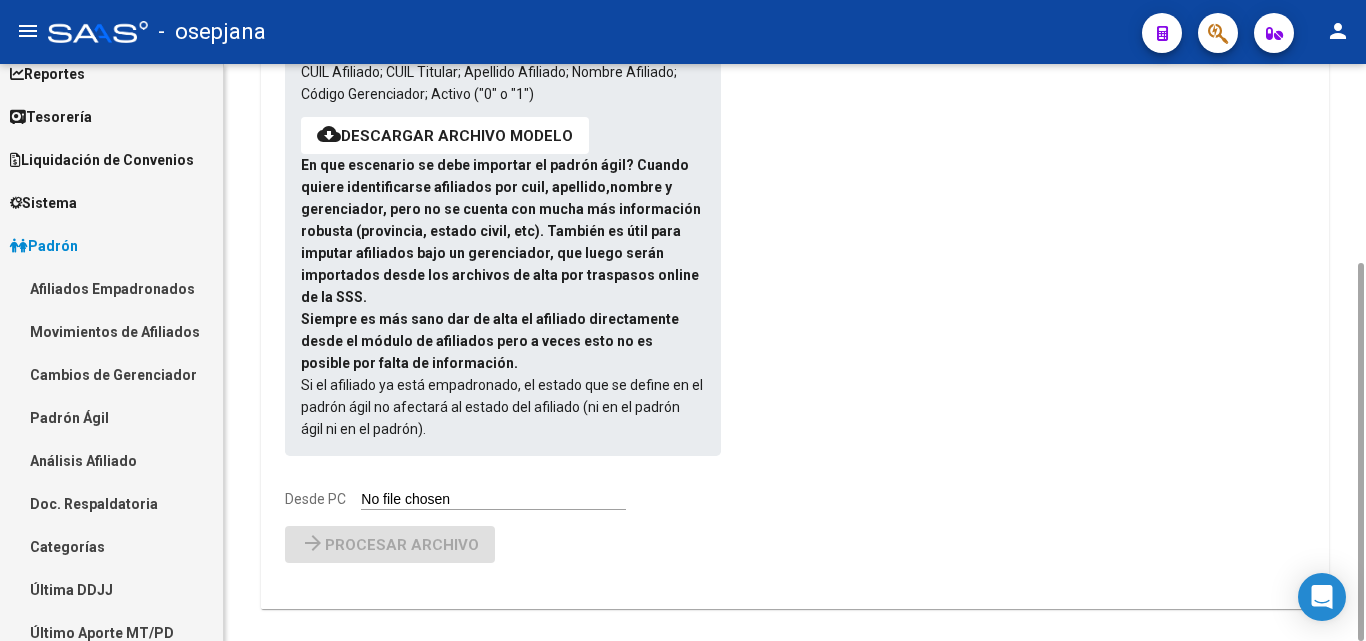 click on "Desde PC" at bounding box center (493, 500) 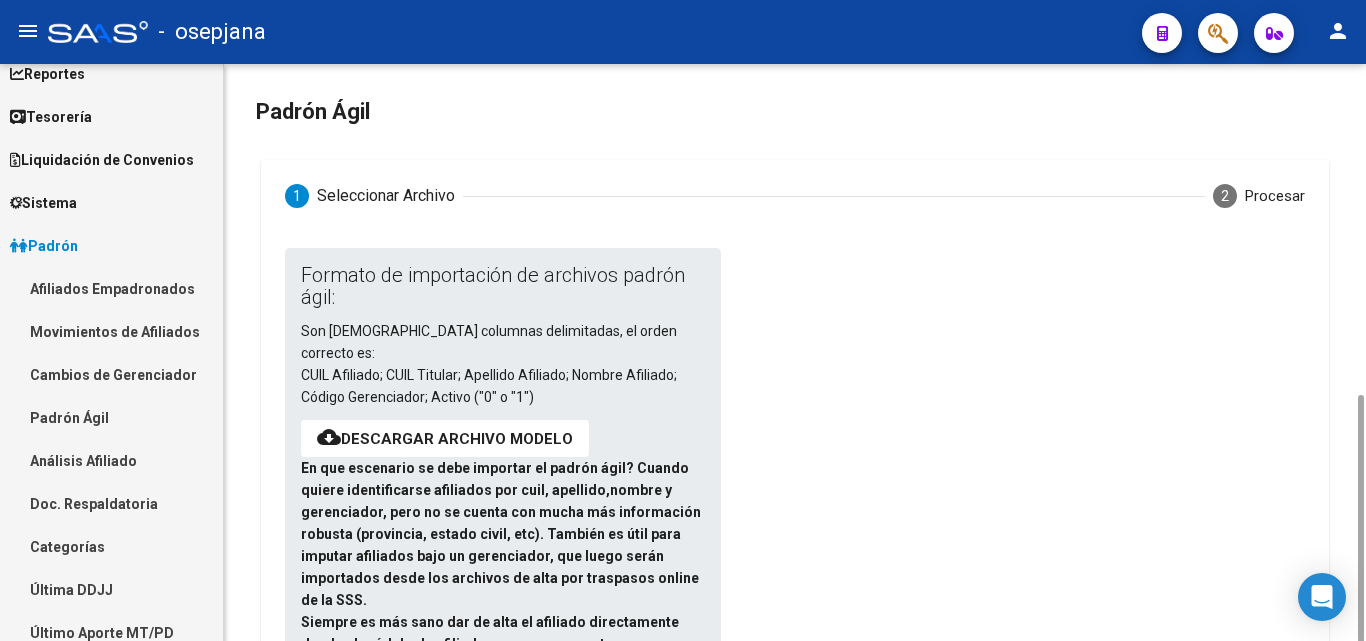 scroll, scrollTop: 303, scrollLeft: 0, axis: vertical 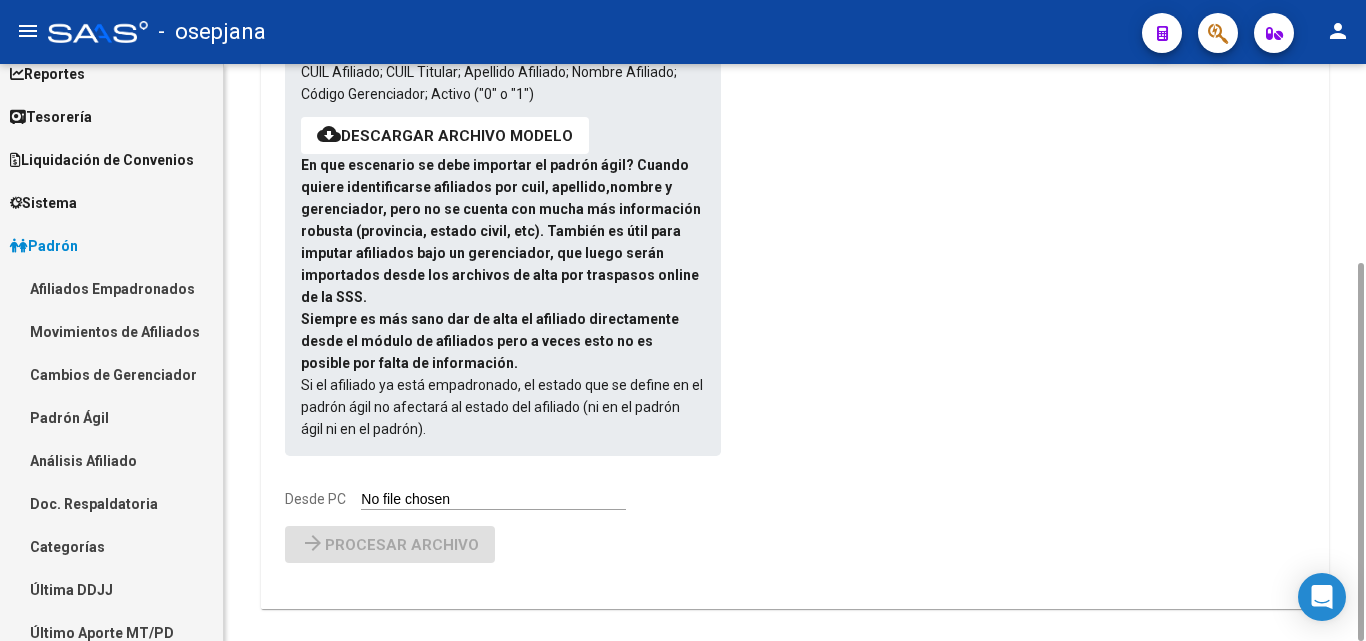 type on "C:\fakepath\Altas para saas osepjana.csv" 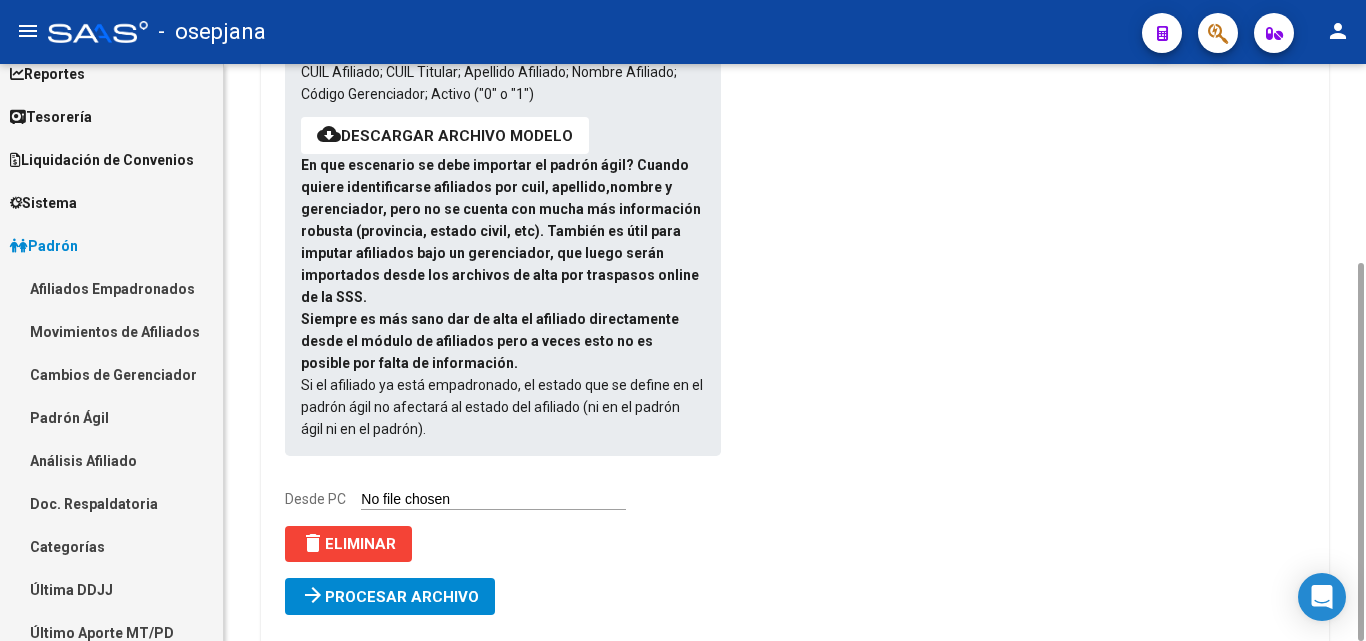 scroll, scrollTop: 355, scrollLeft: 0, axis: vertical 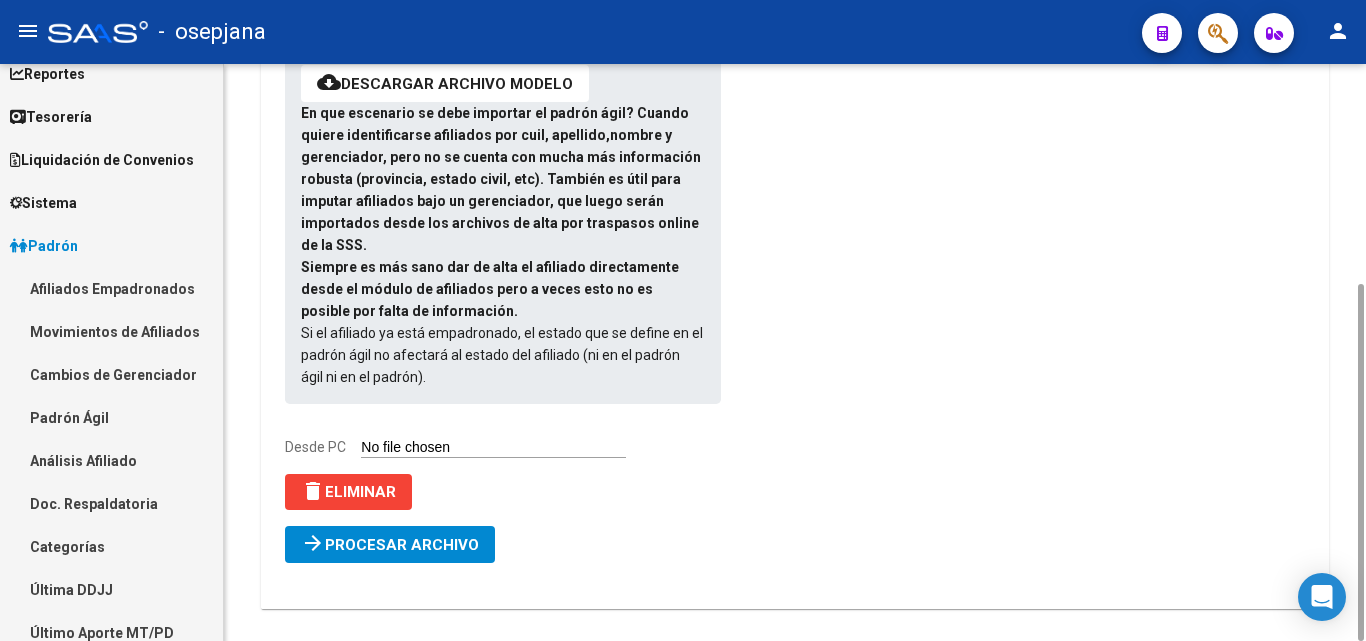 click on "arrow_forward Procesar archivo" at bounding box center [390, 544] 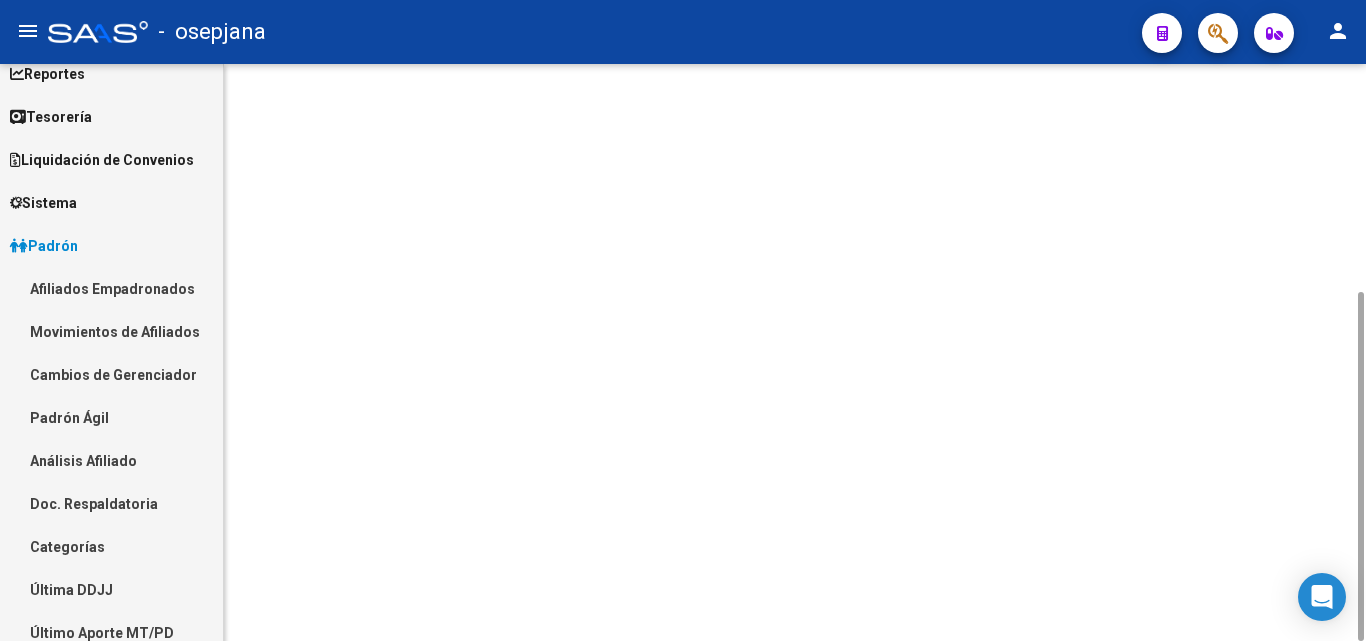 scroll, scrollTop: 0, scrollLeft: 0, axis: both 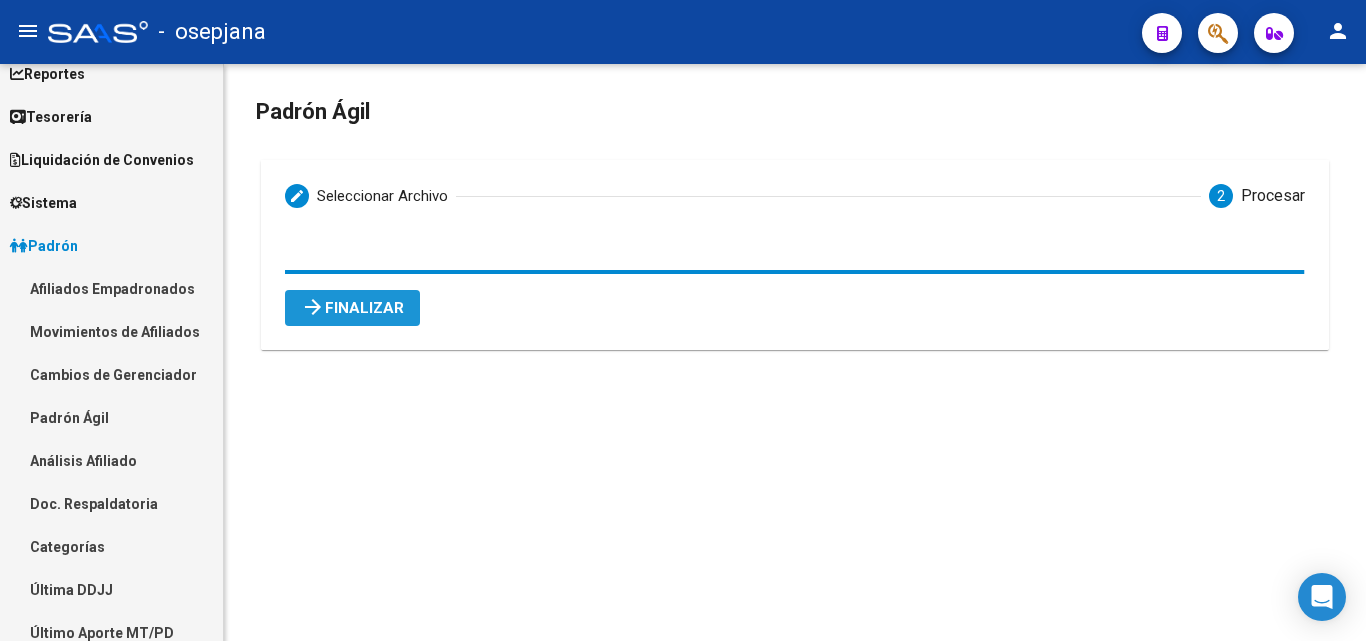 click on "arrow_forward  Finalizar" at bounding box center (352, 308) 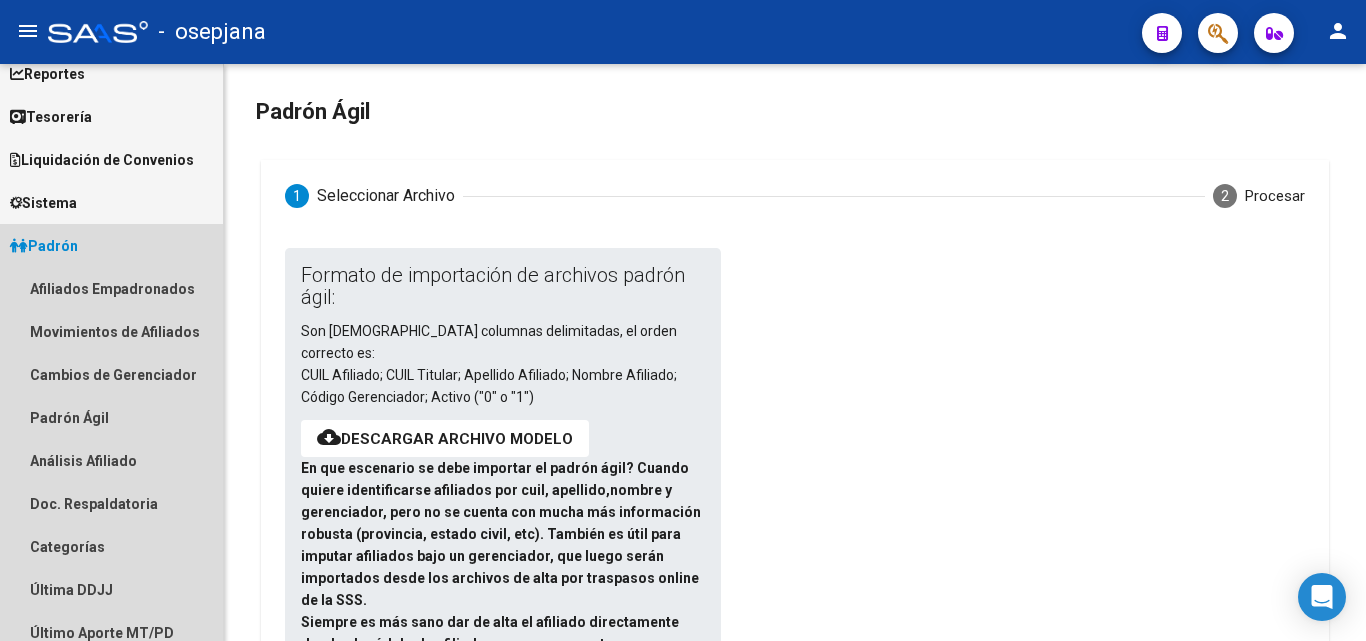 click on "Padrón" at bounding box center [44, 246] 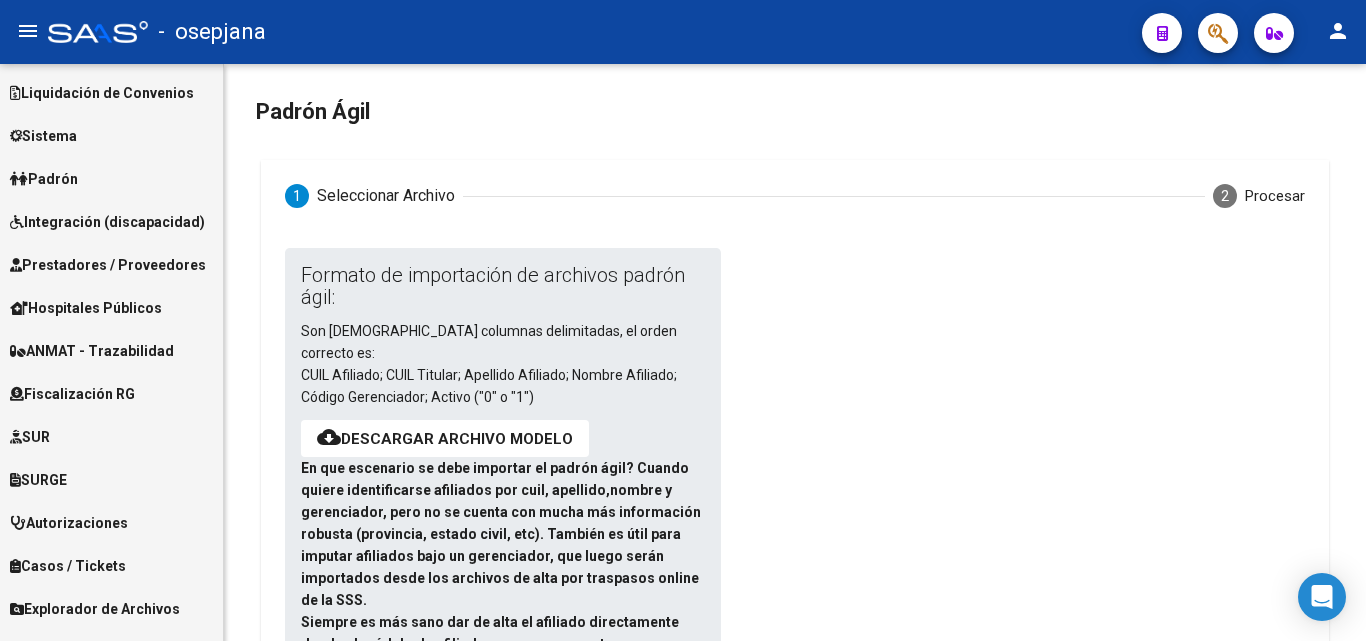 scroll, scrollTop: 163, scrollLeft: 0, axis: vertical 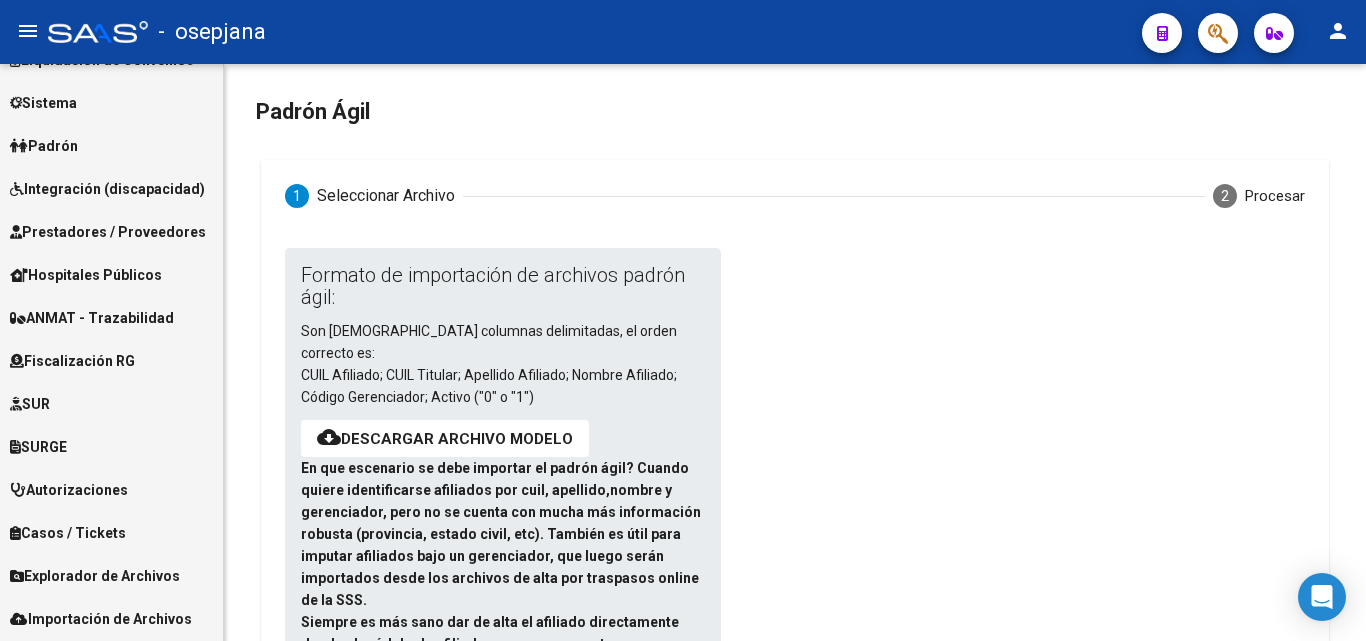click on "Explorador de Archivos" at bounding box center [95, 576] 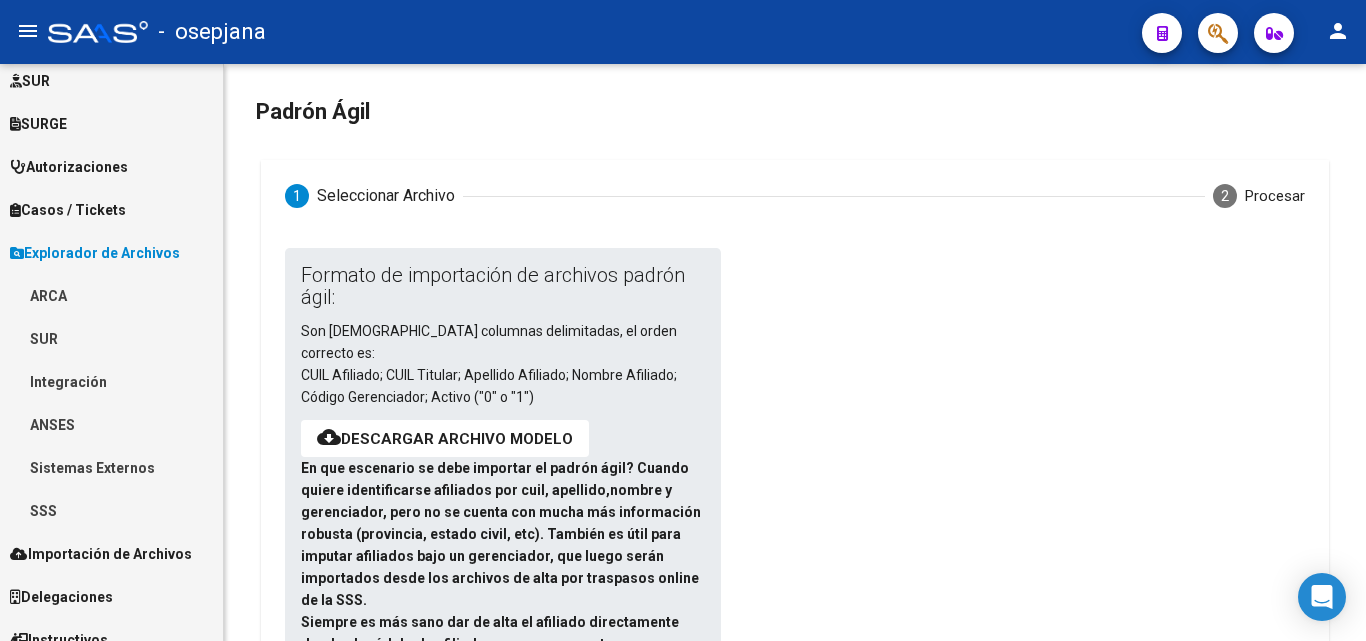 scroll, scrollTop: 506, scrollLeft: 0, axis: vertical 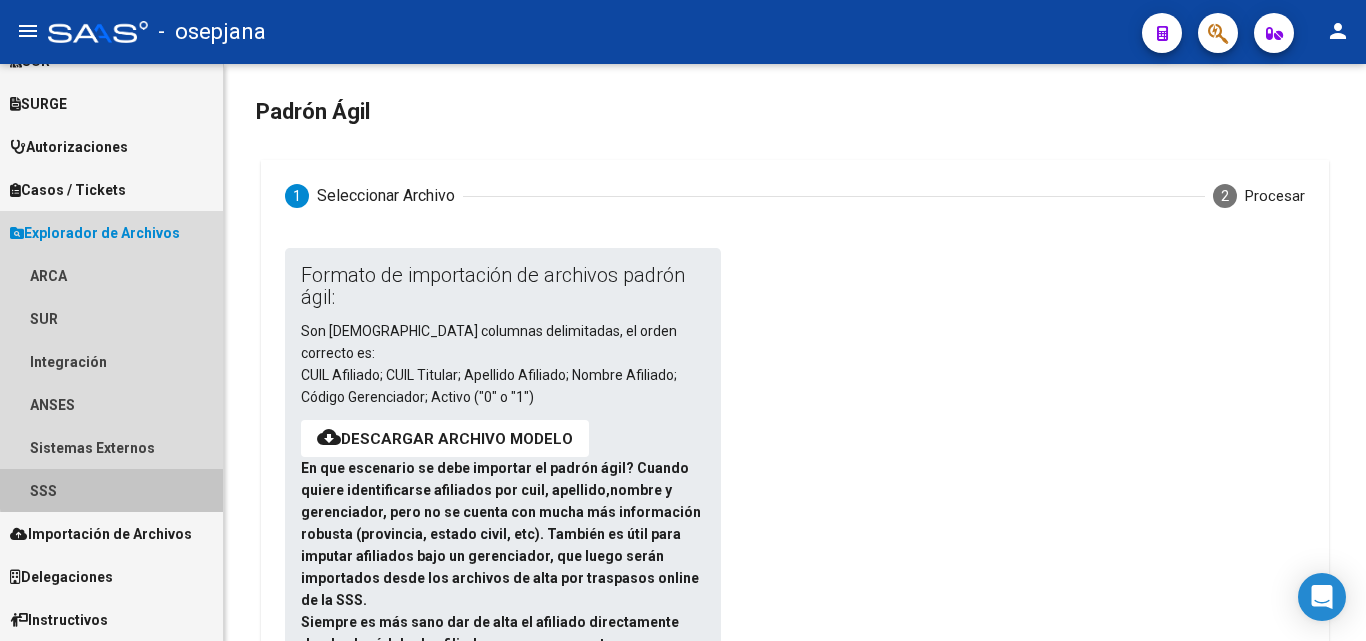 click on "SSS" at bounding box center [111, 490] 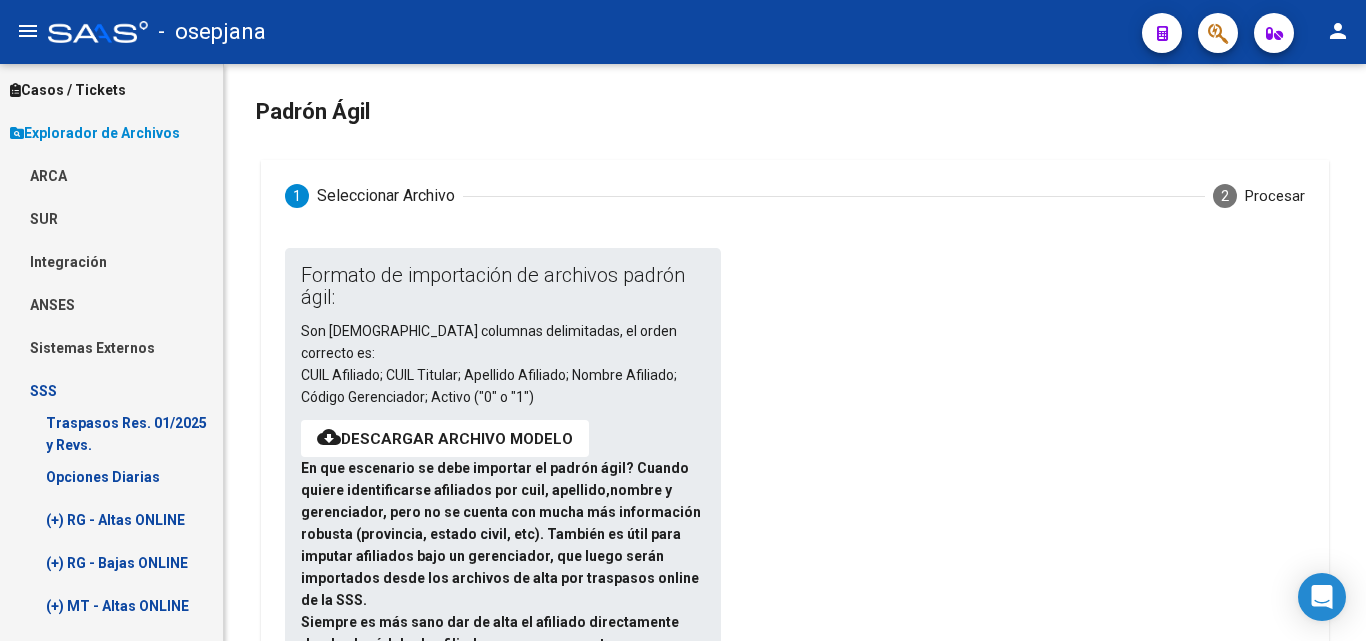 scroll, scrollTop: 706, scrollLeft: 0, axis: vertical 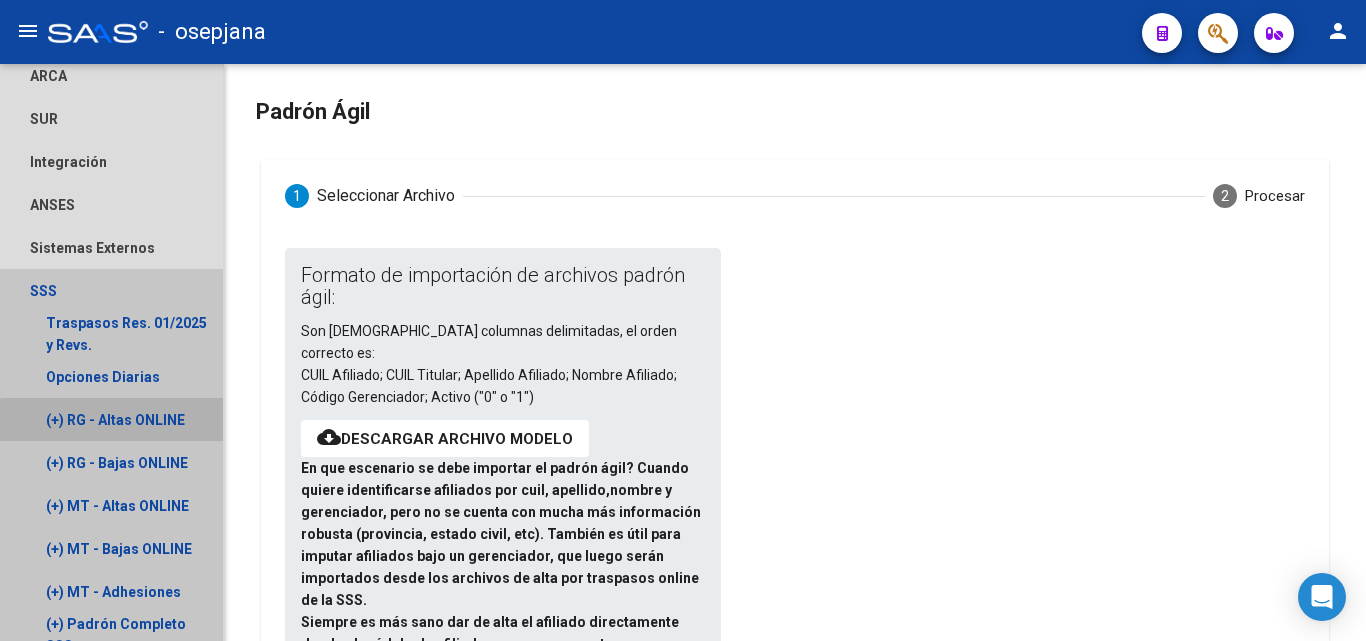 click on "(+) RG - Altas ONLINE" at bounding box center [111, 419] 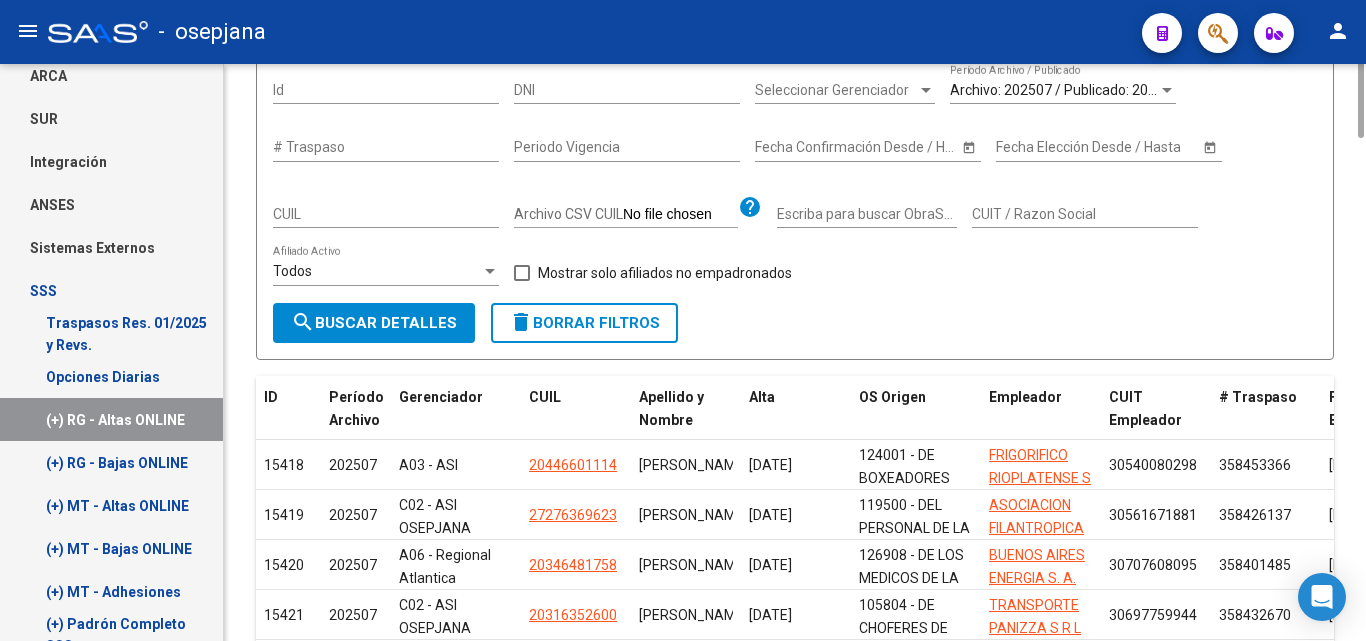 scroll, scrollTop: 0, scrollLeft: 0, axis: both 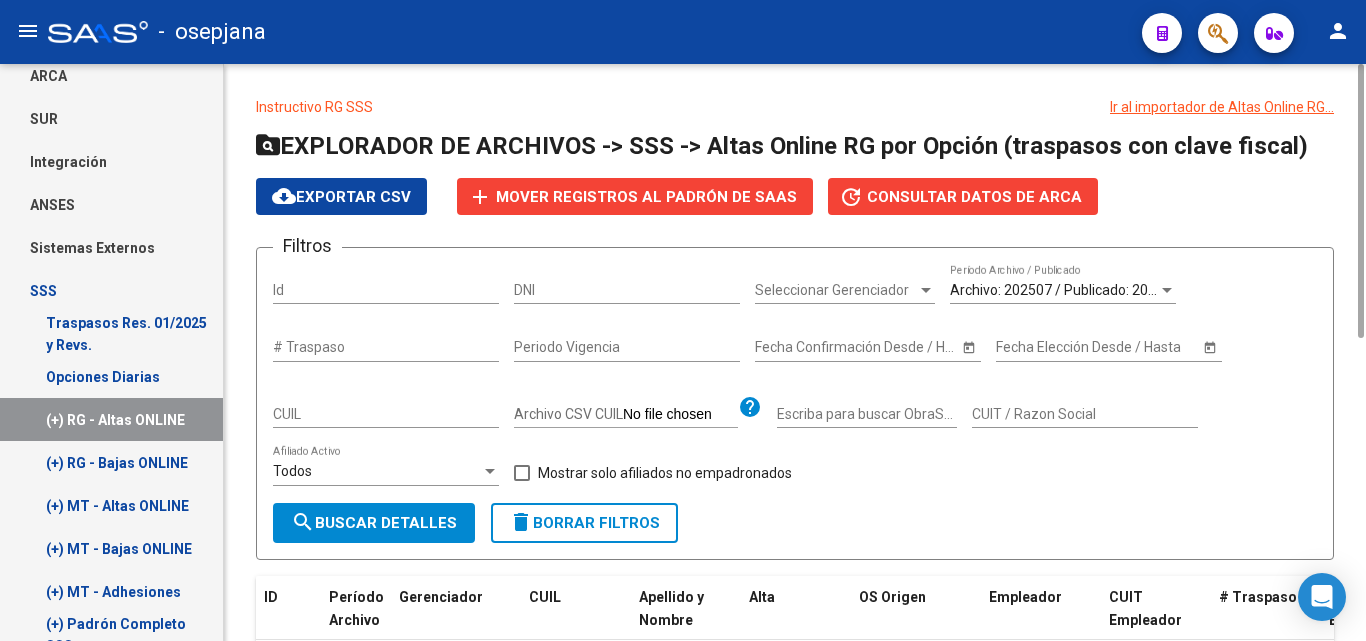 click at bounding box center (926, 290) 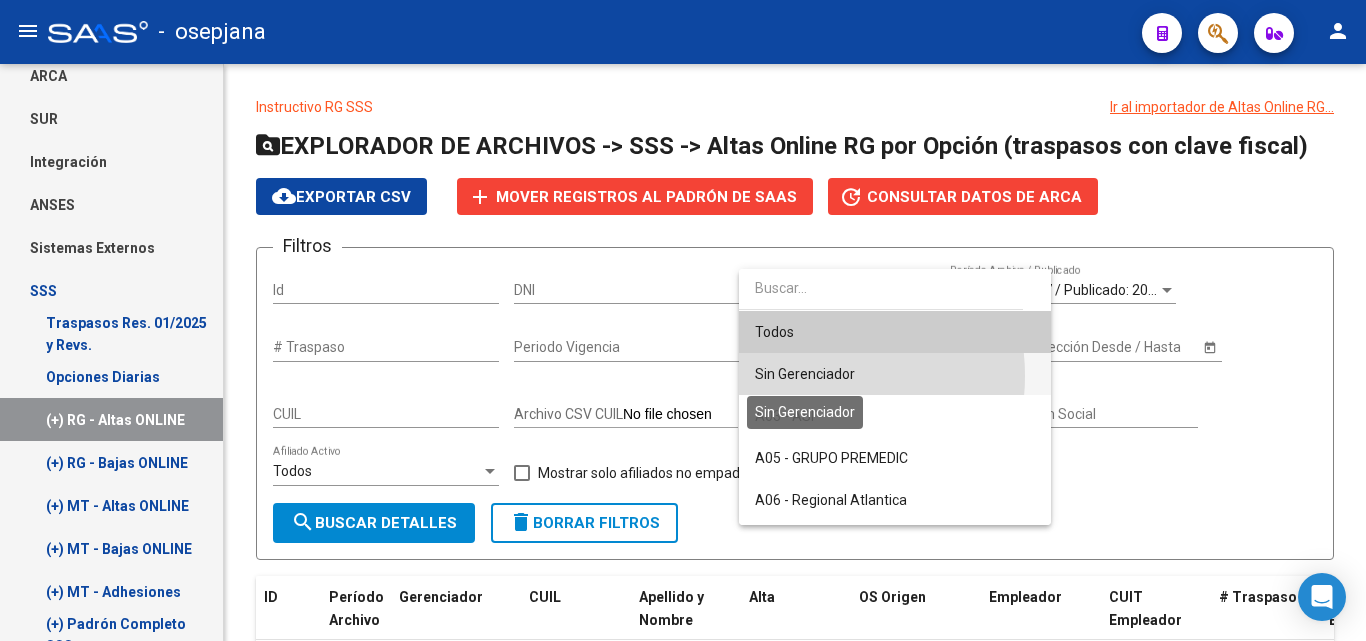 click on "Sin Gerenciador" at bounding box center (805, 374) 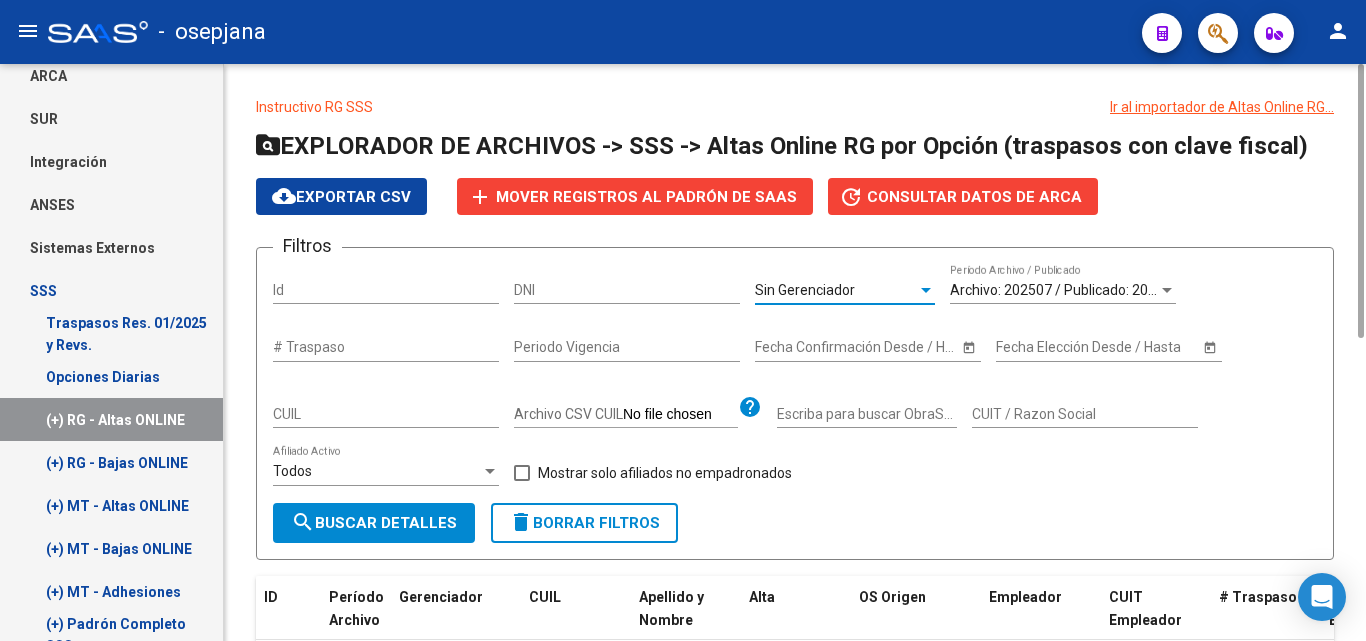 click on "search  Buscar Detalles" 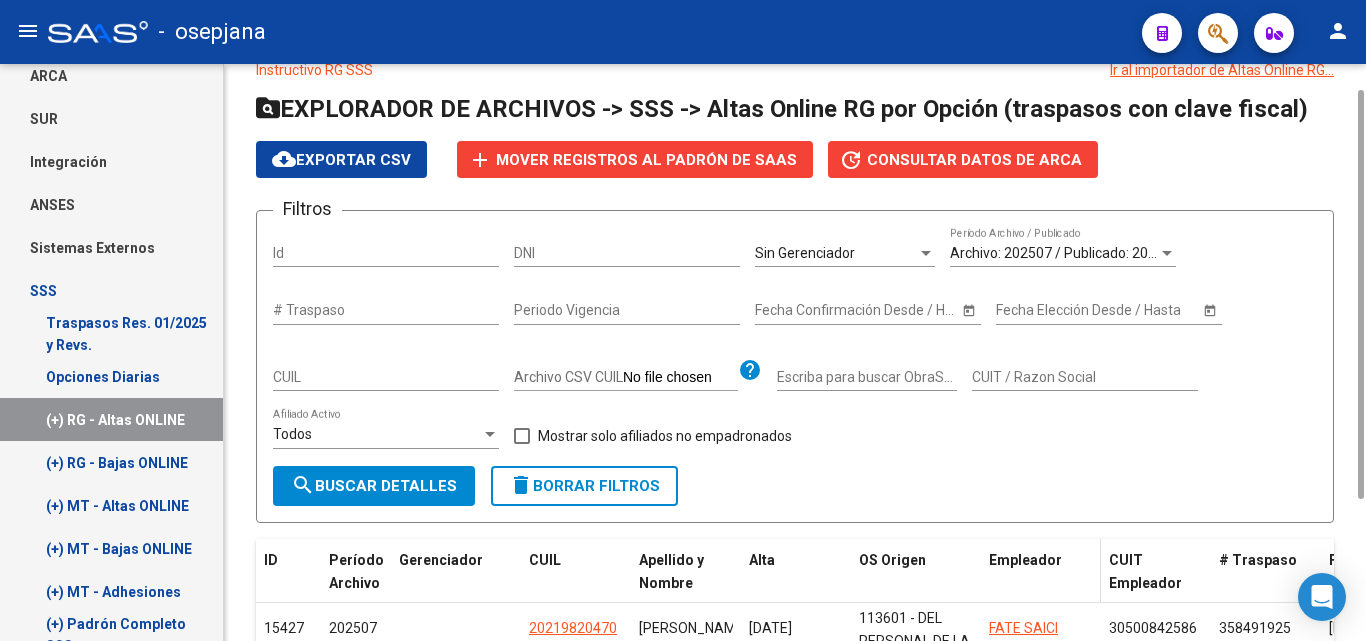 scroll, scrollTop: 0, scrollLeft: 0, axis: both 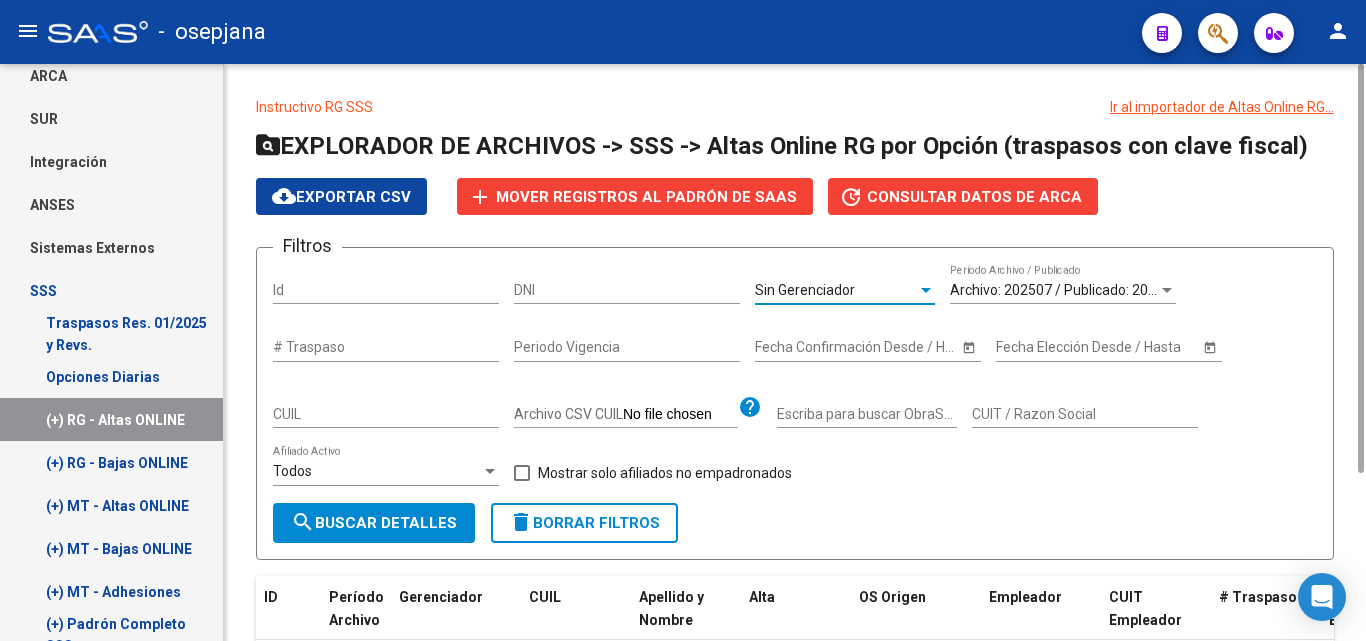 click on "Sin Gerenciador" at bounding box center (836, 290) 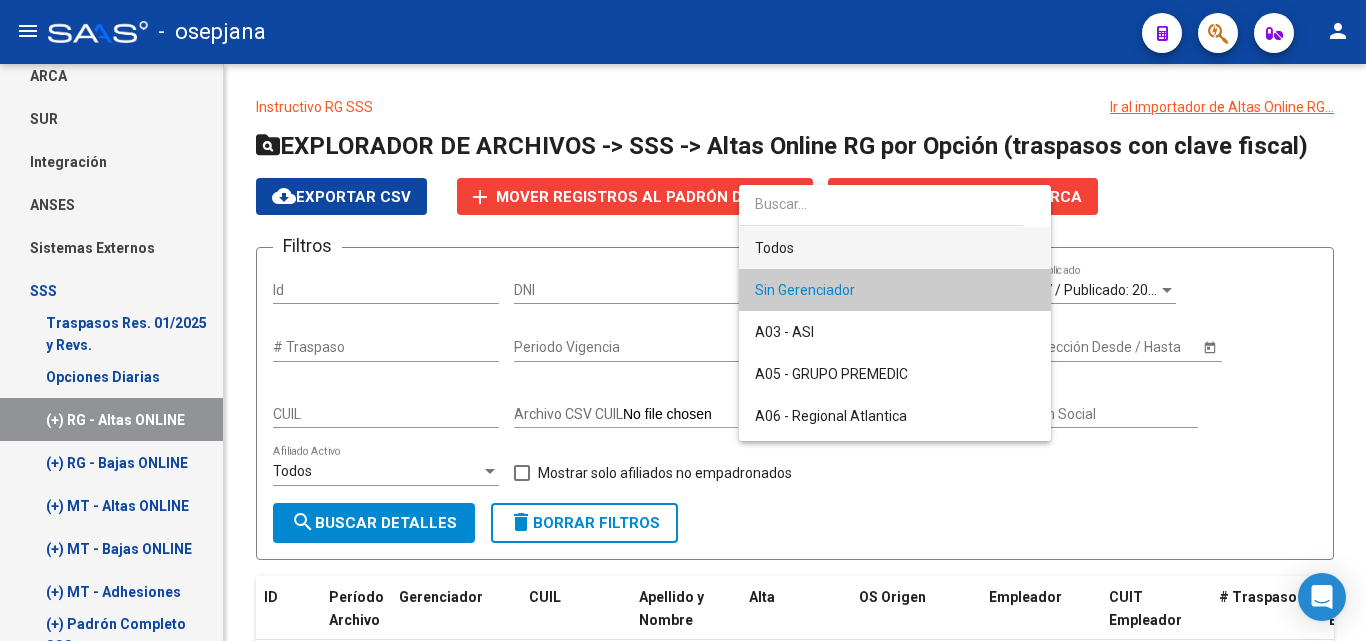click on "Todos" at bounding box center (895, 248) 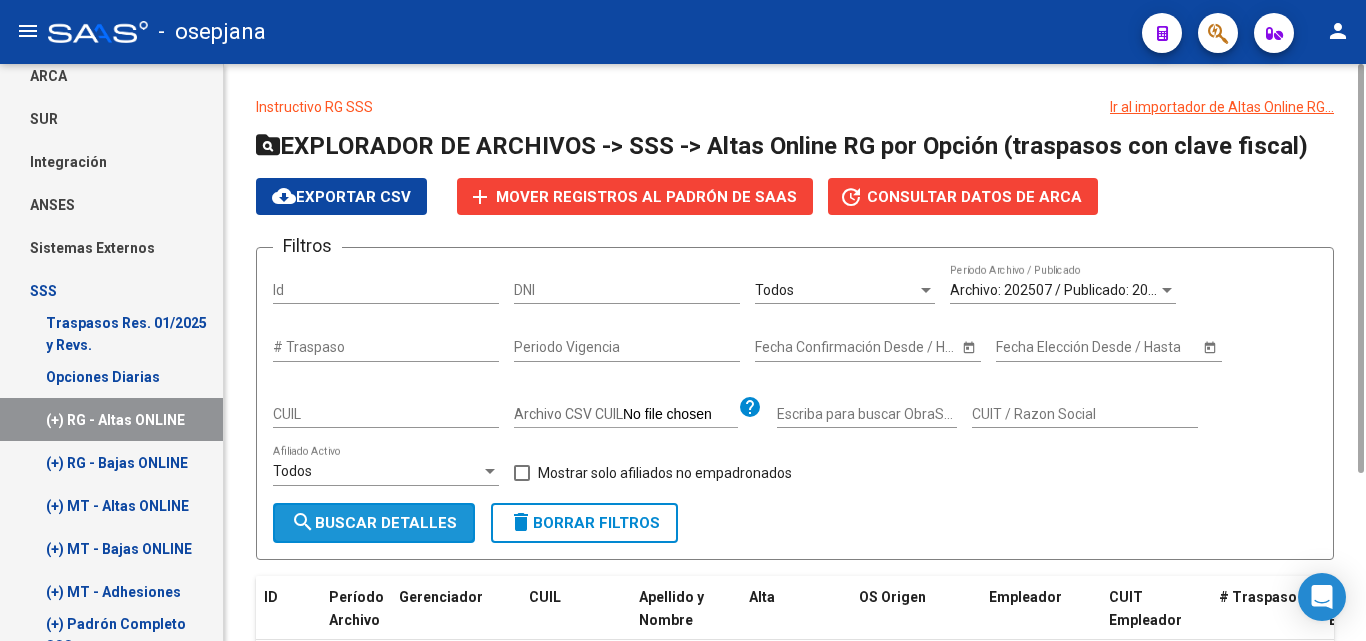 click on "search  Buscar Detalles" 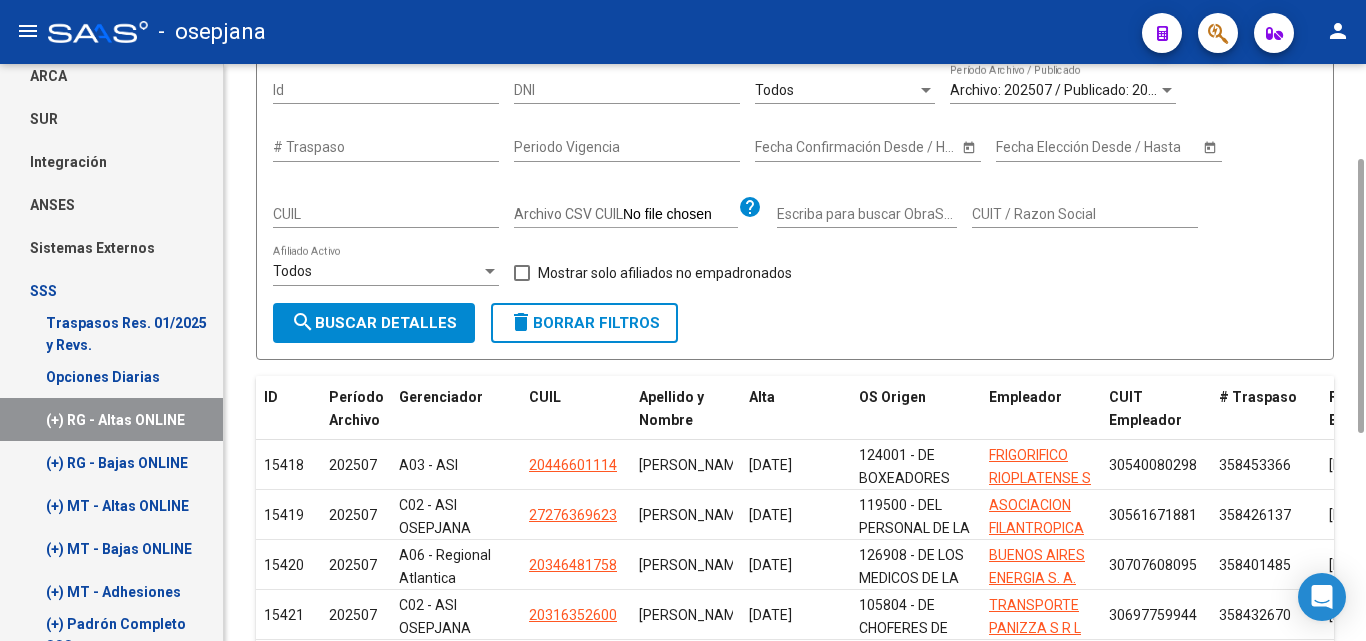 scroll, scrollTop: 0, scrollLeft: 0, axis: both 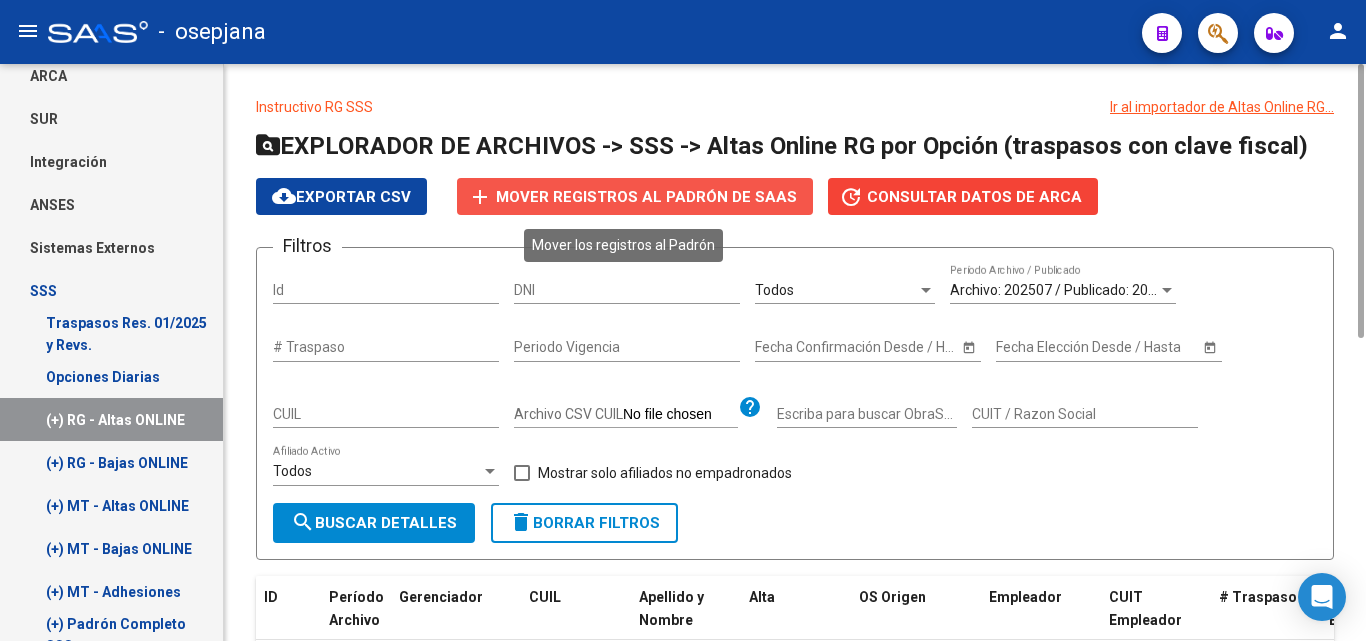 click on "Mover registros al PADRÓN de SAAS" 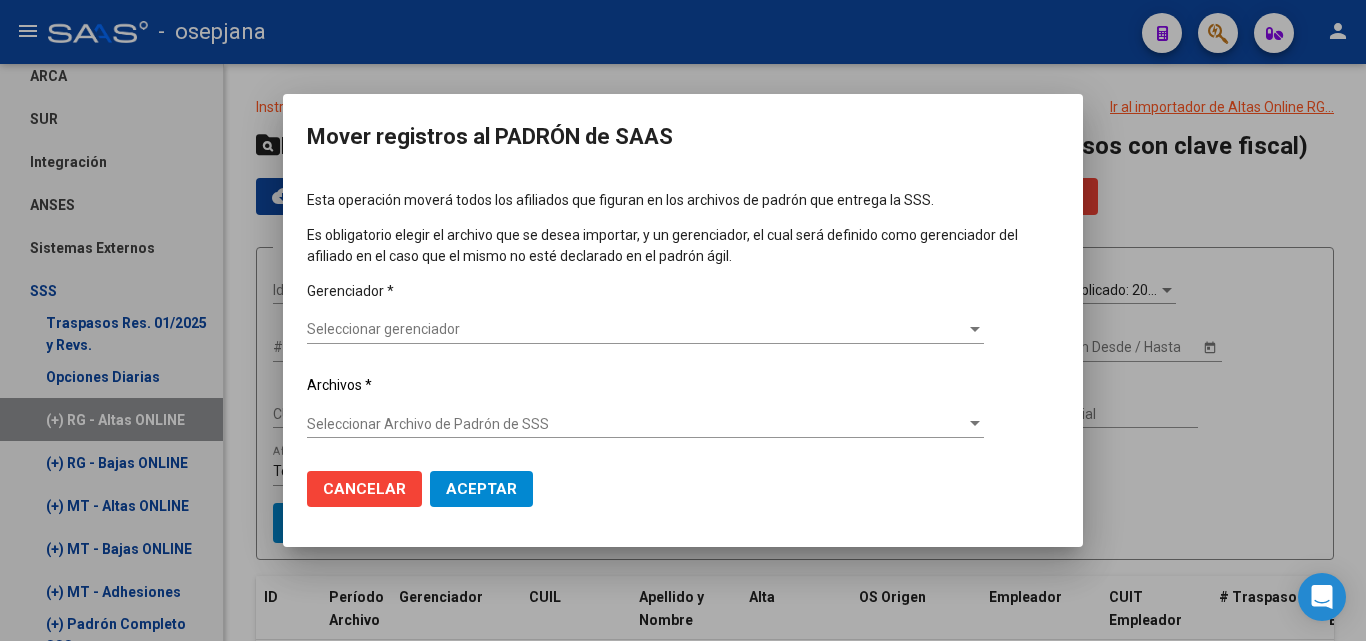 click on "Seleccionar gerenciador Seleccionar gerenciador" at bounding box center [645, 330] 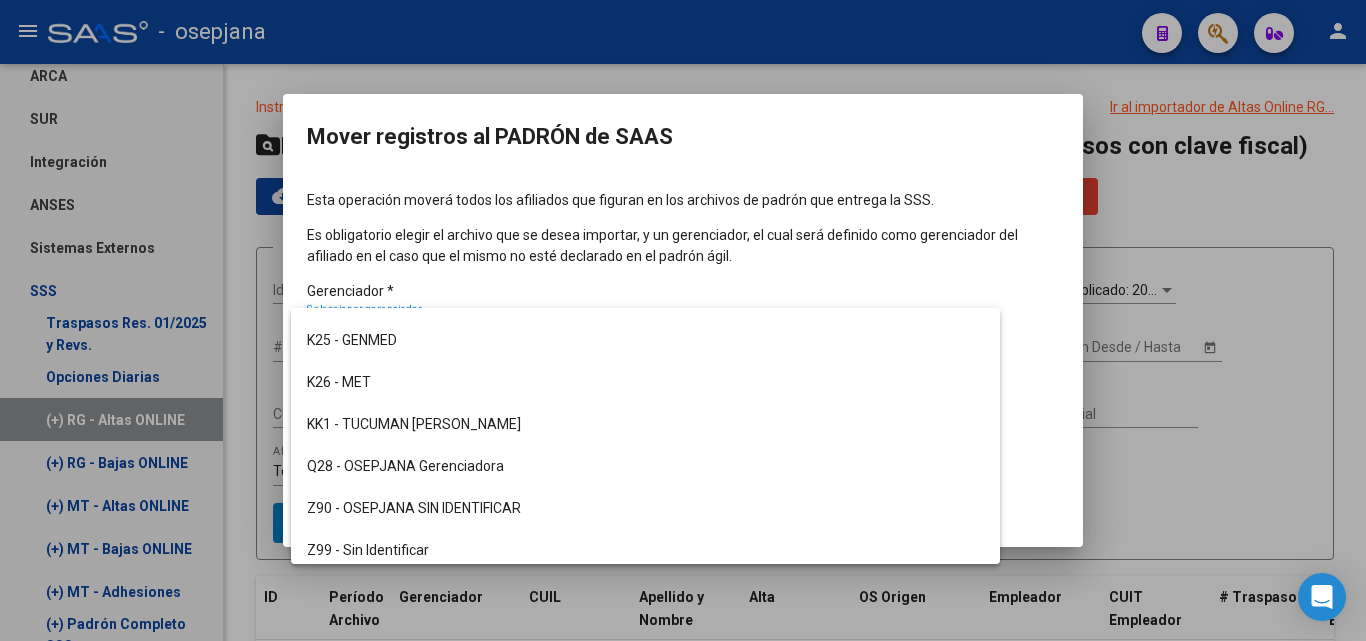 scroll, scrollTop: 626, scrollLeft: 0, axis: vertical 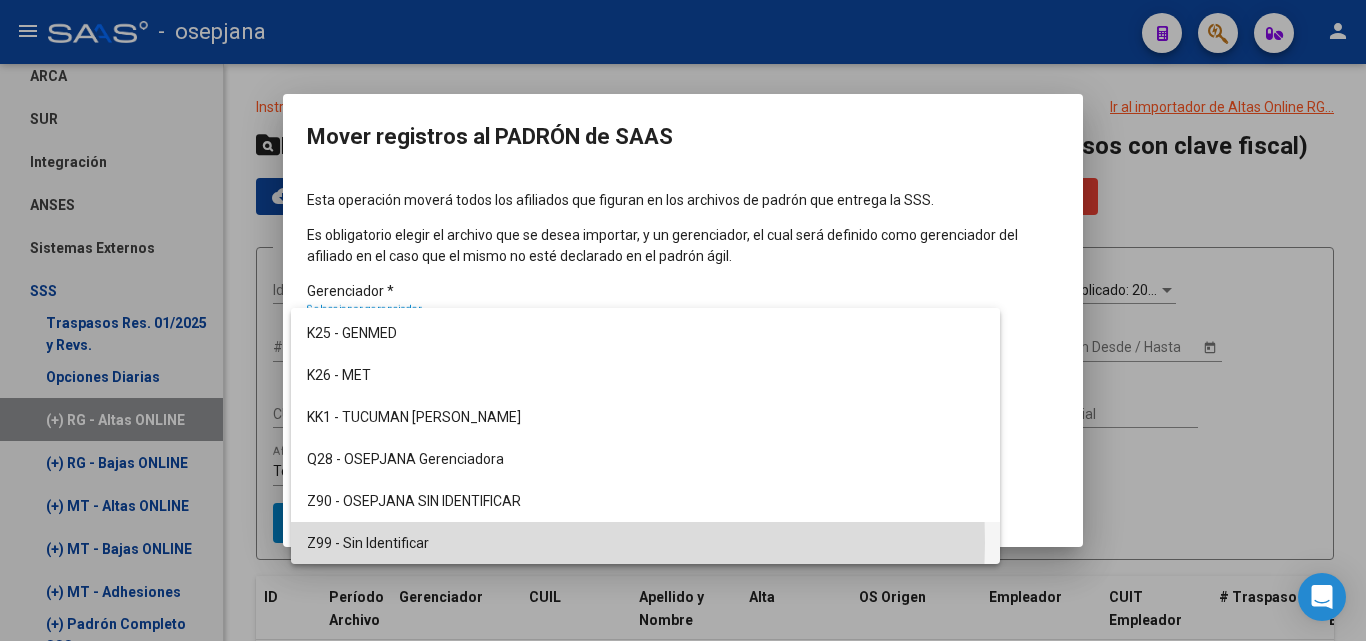 click on "Z99 - Sin Identificar" at bounding box center [645, 543] 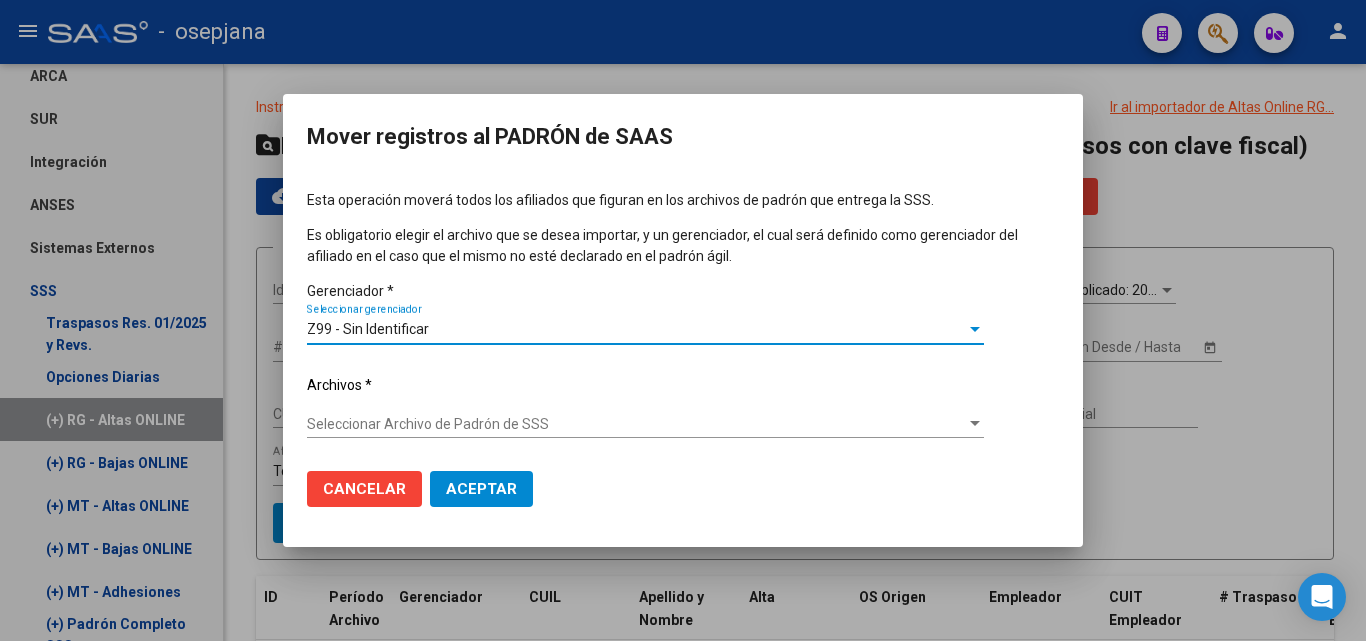 click on "Seleccionar Archivo de Padrón de SSS" at bounding box center [636, 424] 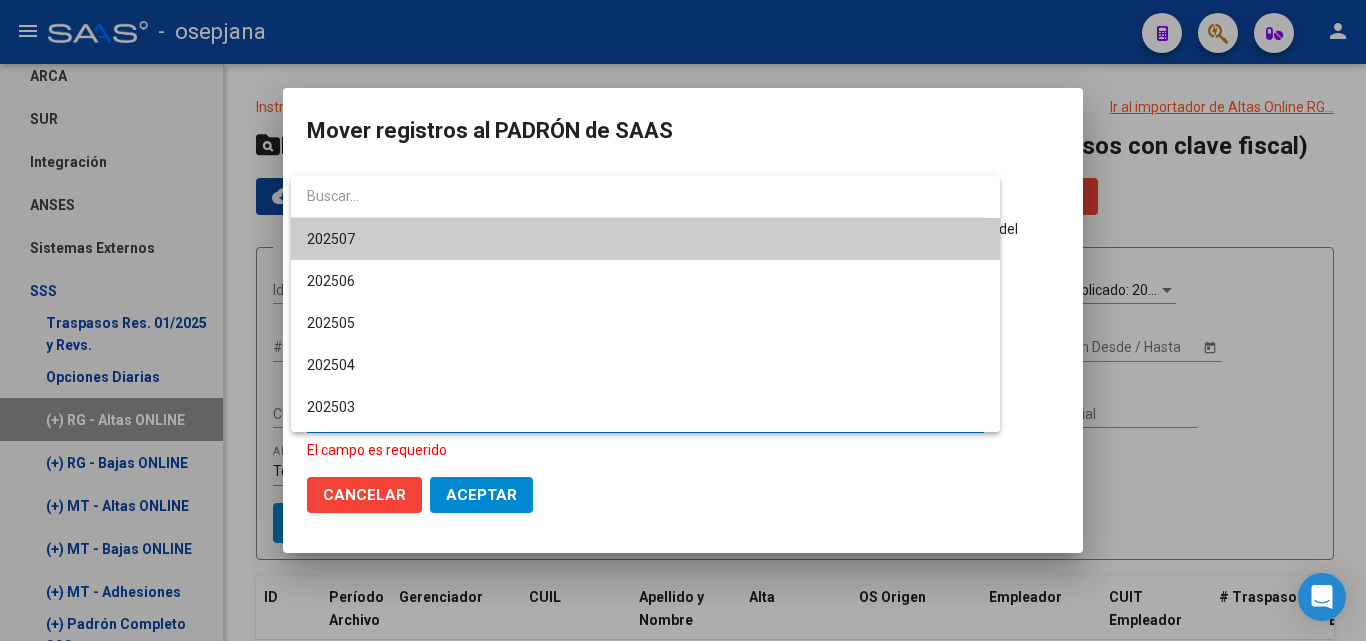 click on "202507" at bounding box center (645, 239) 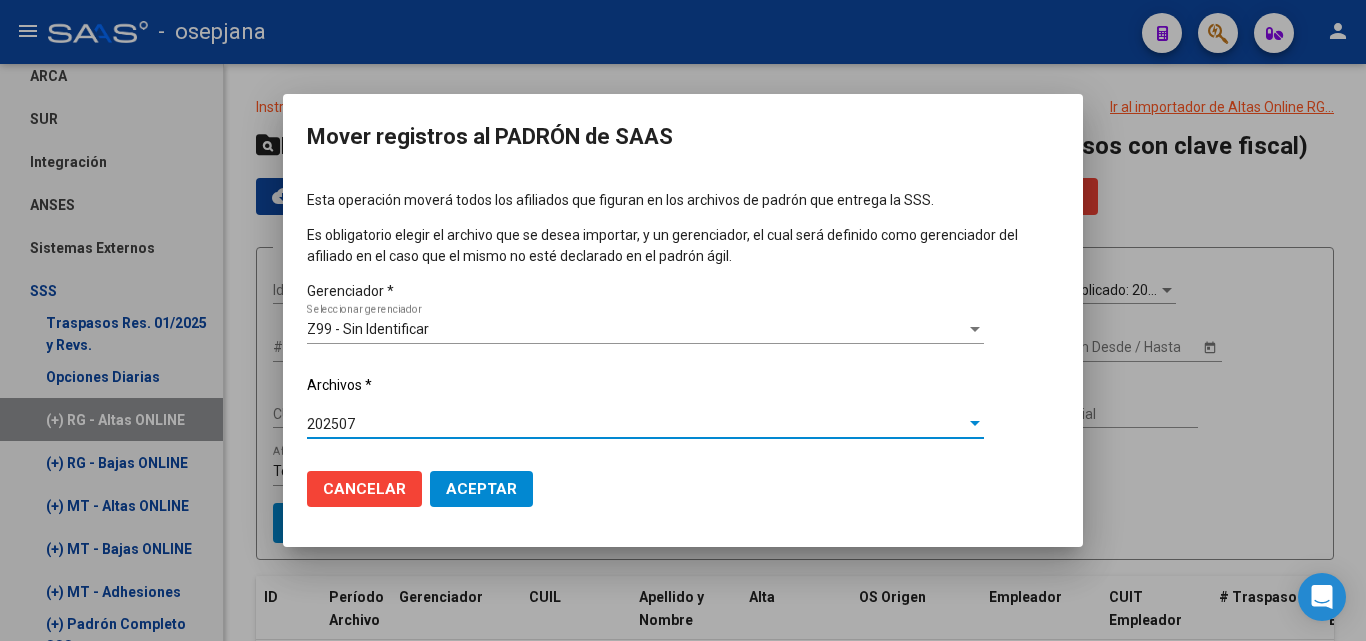 click on "Aceptar" at bounding box center [481, 489] 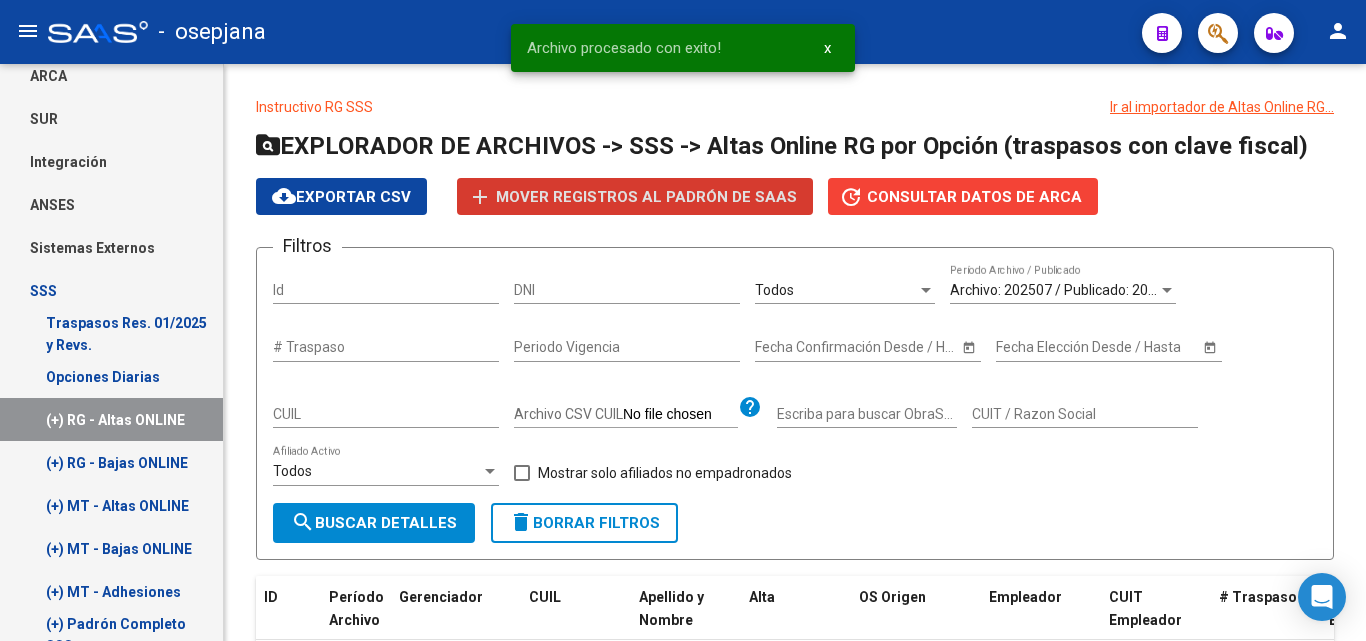 click on "(+) RG - Bajas ONLINE" at bounding box center [111, 462] 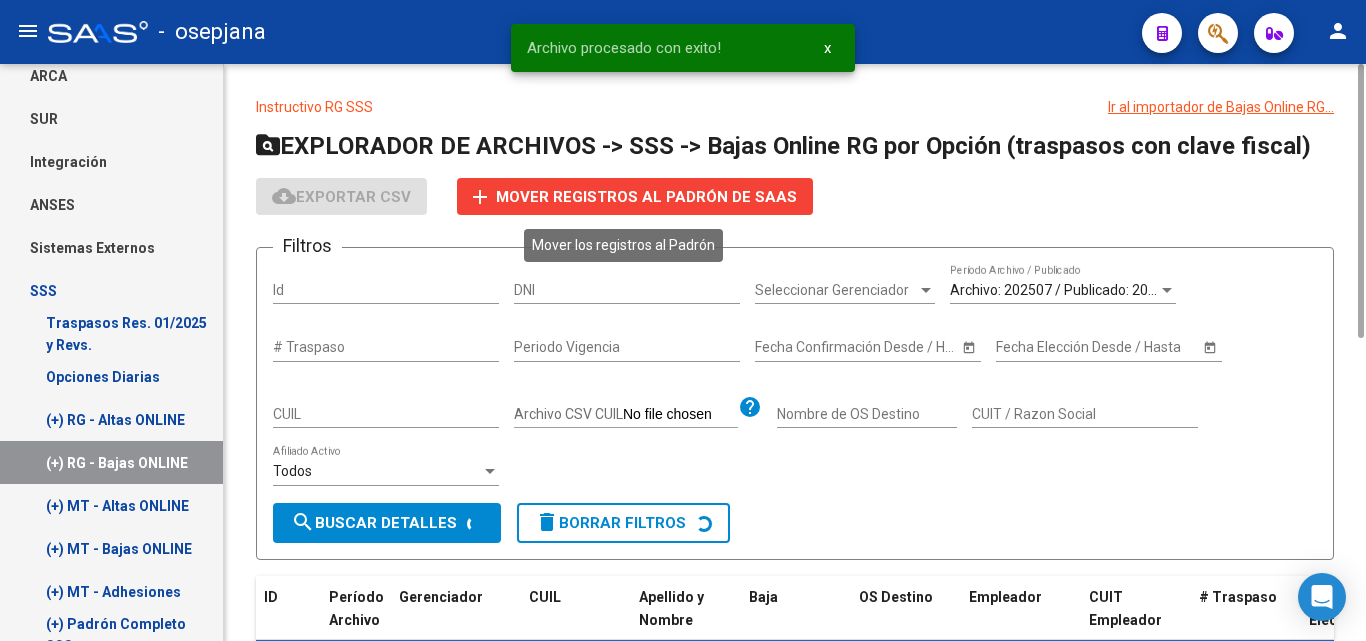 click on "Mover registros al PADRÓN de SAAS" 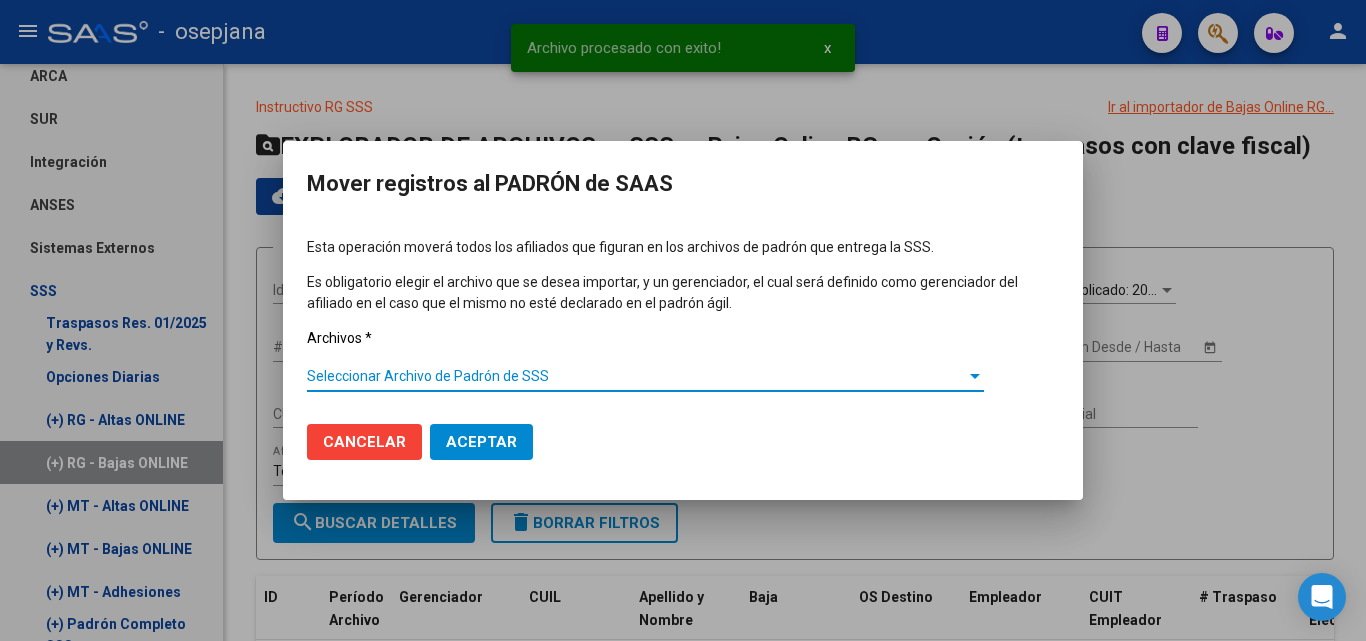 click on "Seleccionar Archivo de Padrón de SSS" at bounding box center (636, 376) 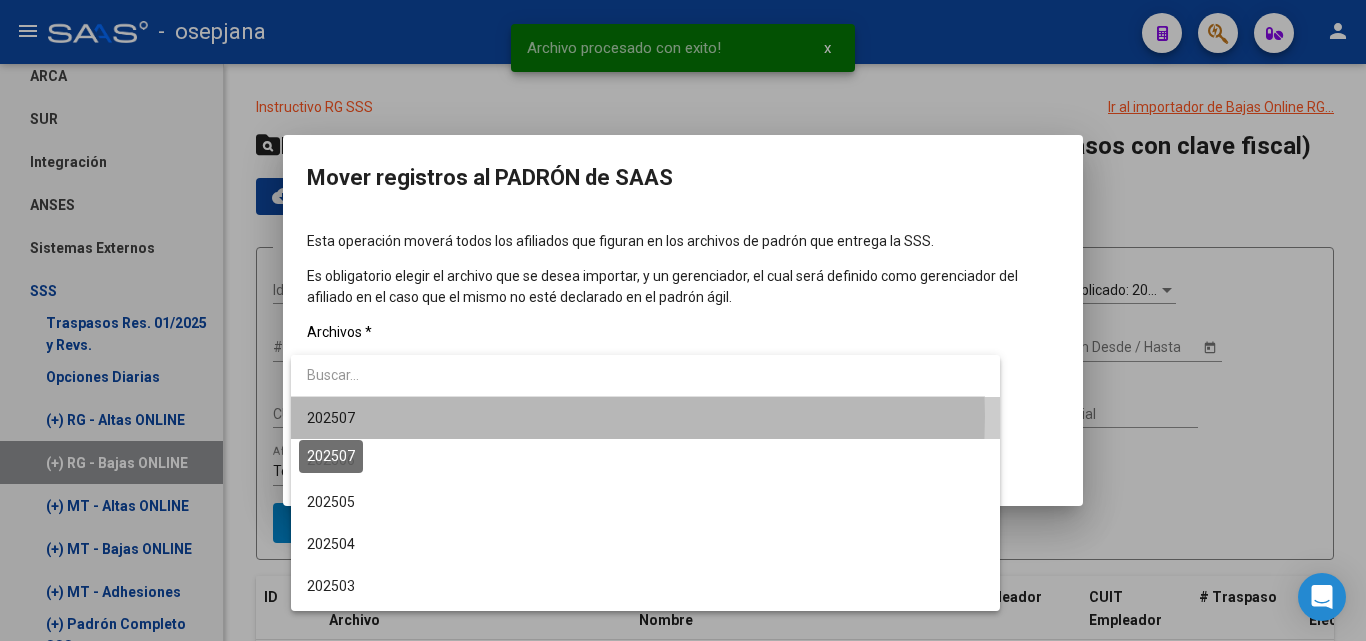 click on "202507" at bounding box center (331, 418) 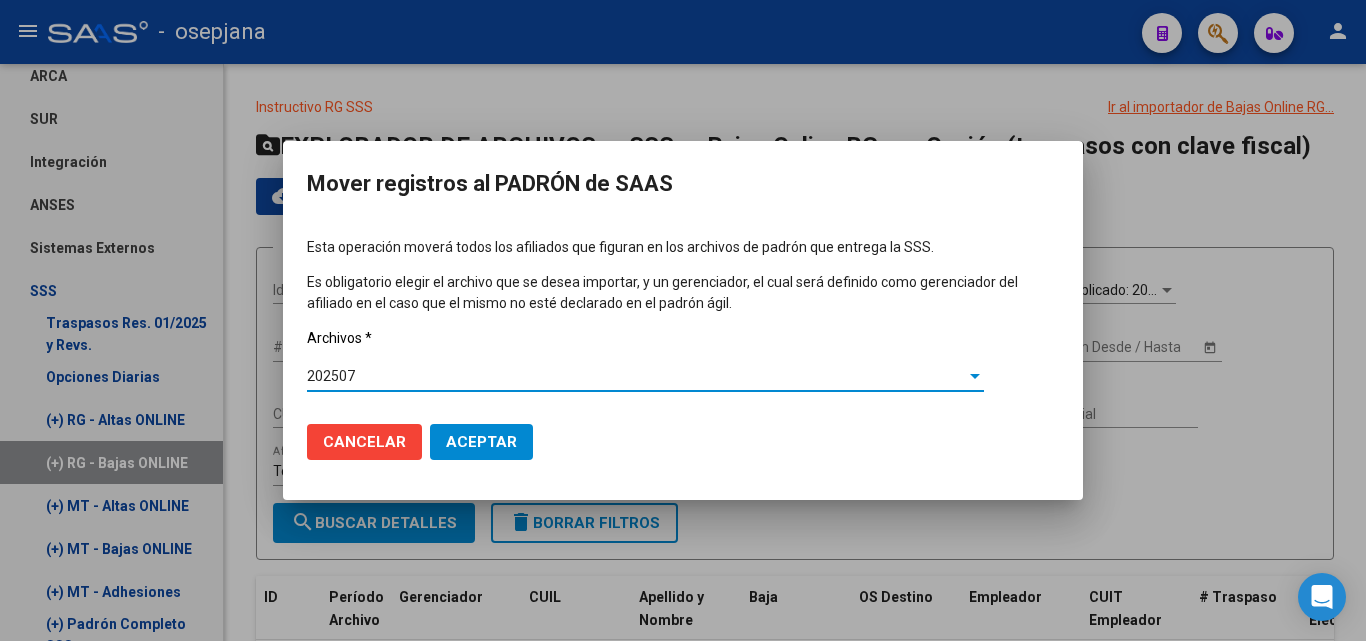 click on "Aceptar" at bounding box center [481, 442] 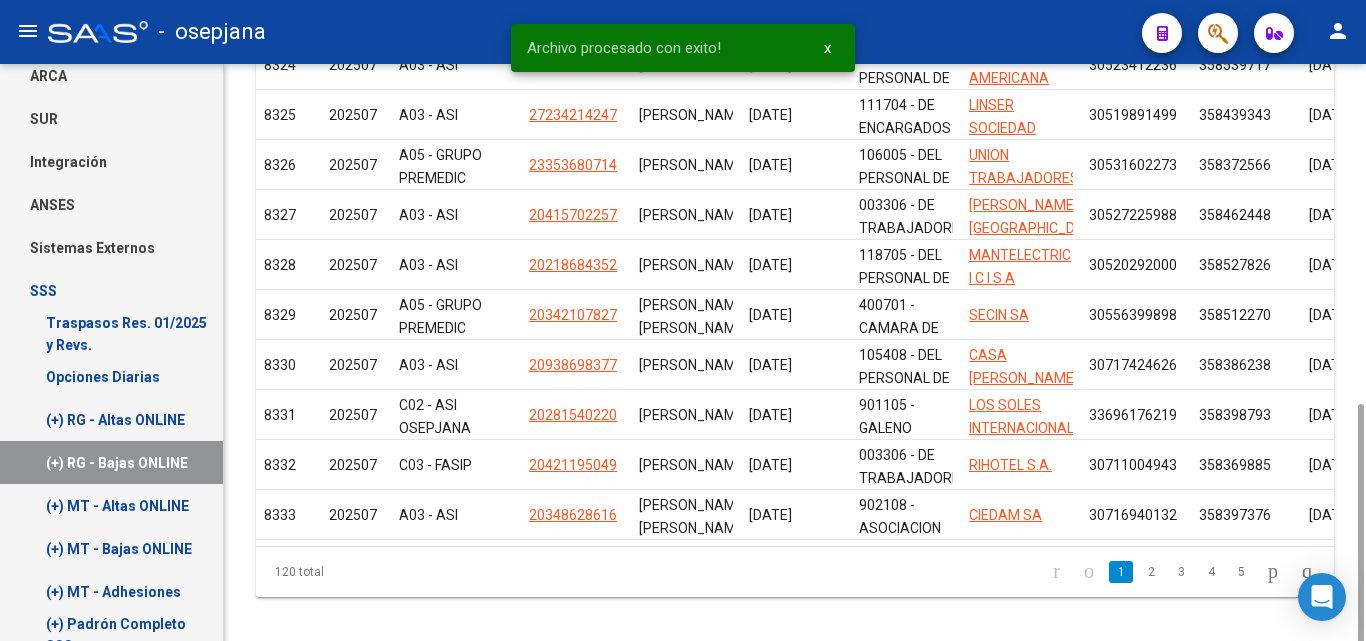 scroll, scrollTop: 637, scrollLeft: 0, axis: vertical 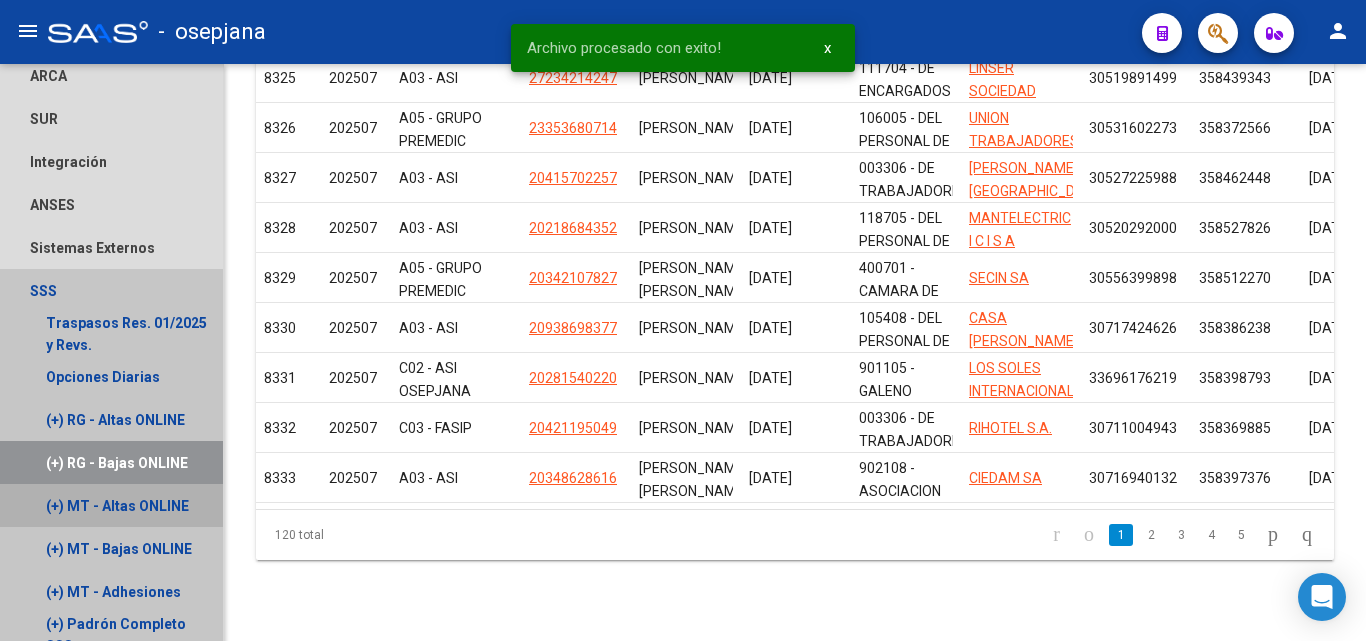 click on "(+) MT - Altas ONLINE" at bounding box center [111, 505] 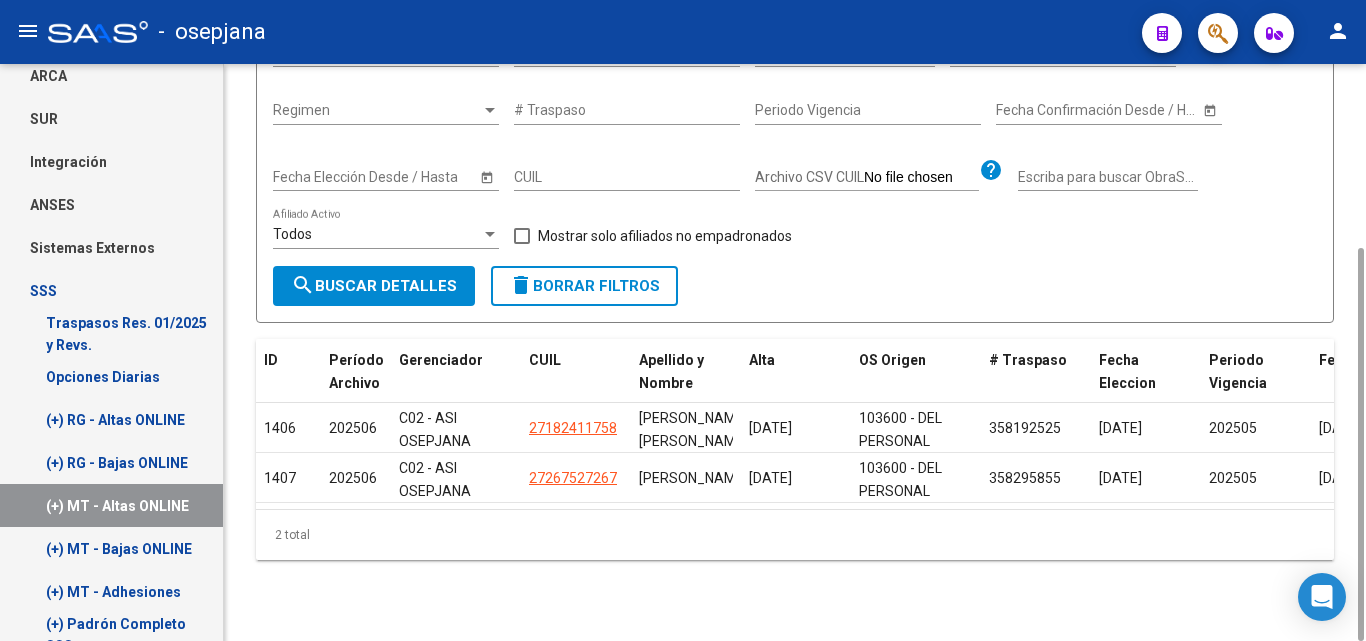 scroll, scrollTop: 69, scrollLeft: 0, axis: vertical 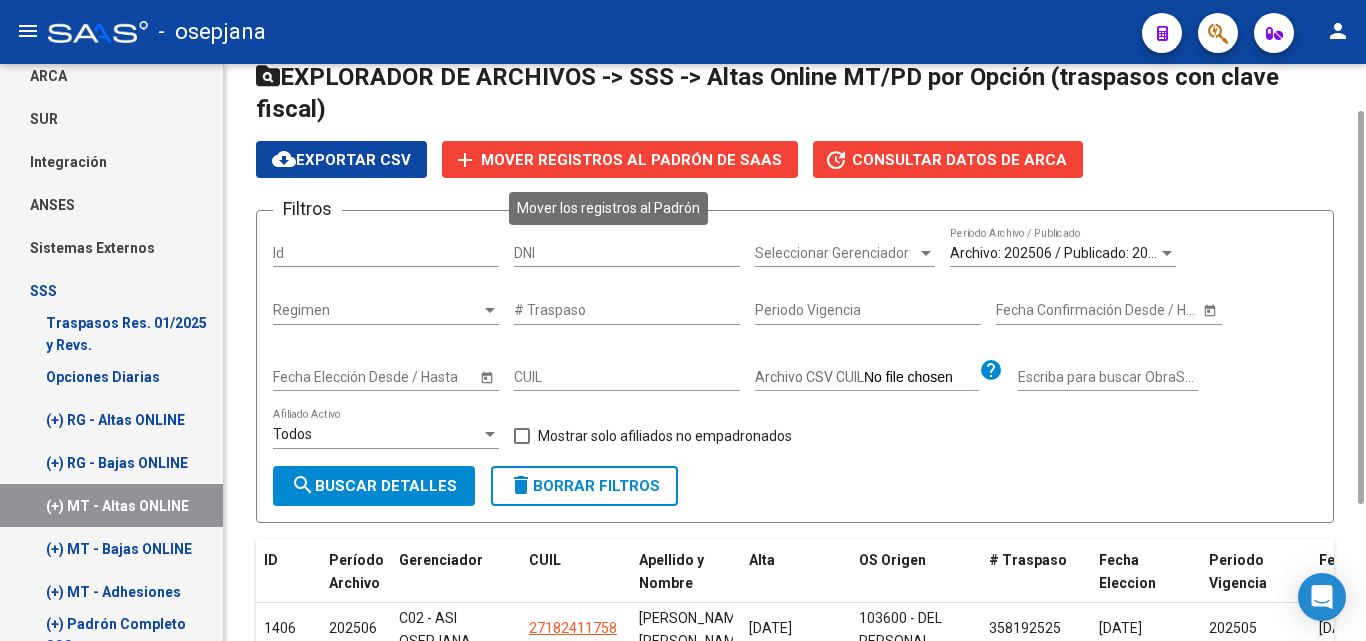 click on "Mover registros al PADRÓN de SAAS" 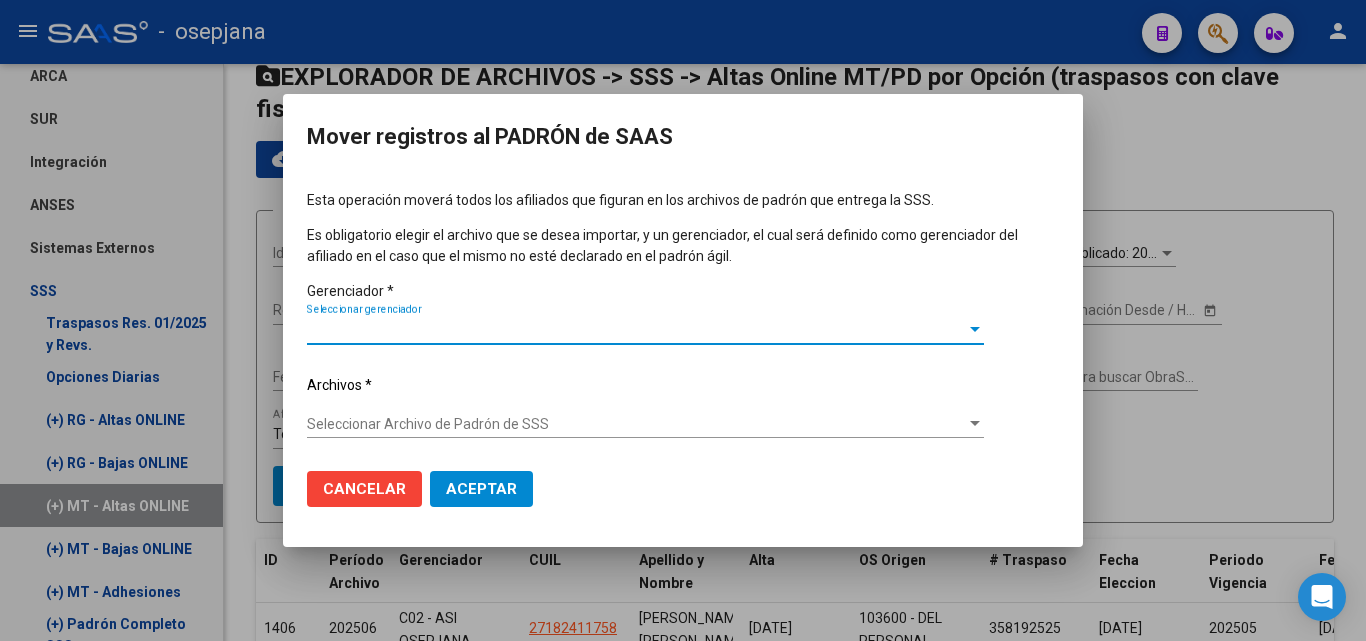 click on "Esta operación moverá todos los afiliados que figuran en los archivos de padrón que entrega la SSS. Es obligatorio elegir el archivo que se desea importar, y un gerenciador, el cual será definido como gerenciador del afiliado en el caso que el mismo no esté declarado en el padrón ágil. Gerenciador * Seleccionar gerenciador Seleccionar gerenciador  Archivos * Seleccionar Archivo de Padrón de SSS Seleccionar Archivo de Padrón de SSS" at bounding box center (683, 323) 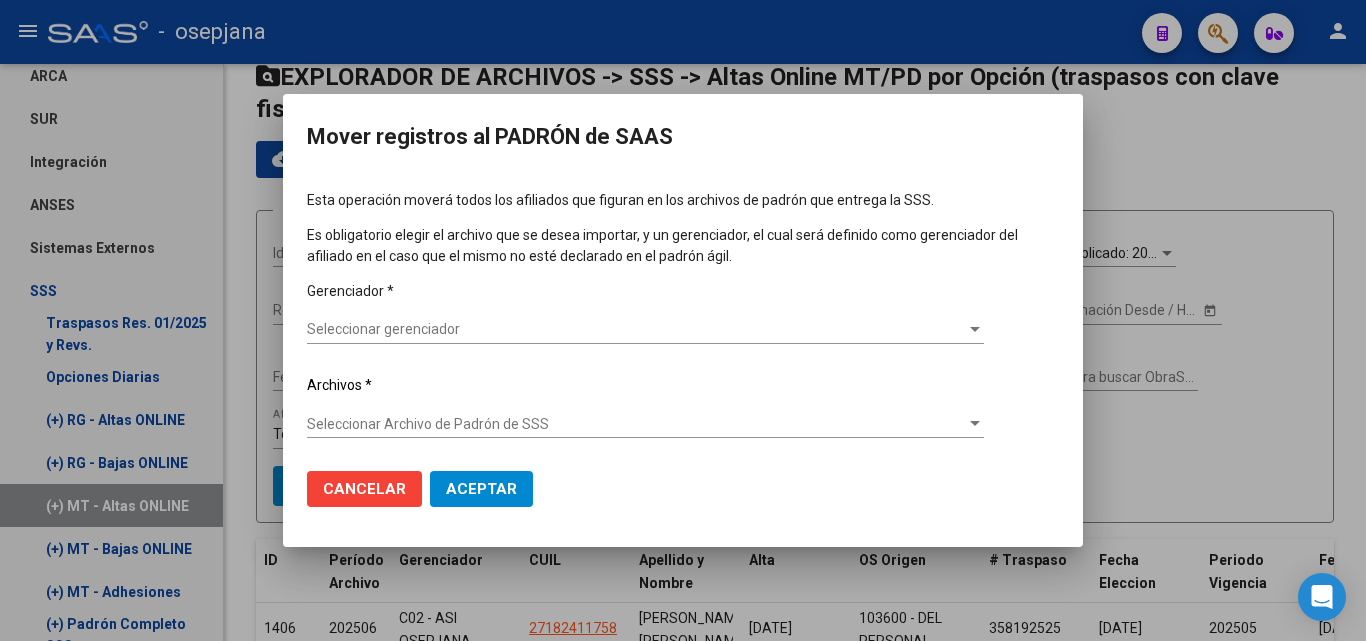 click on "Seleccionar gerenciador" at bounding box center (636, 329) 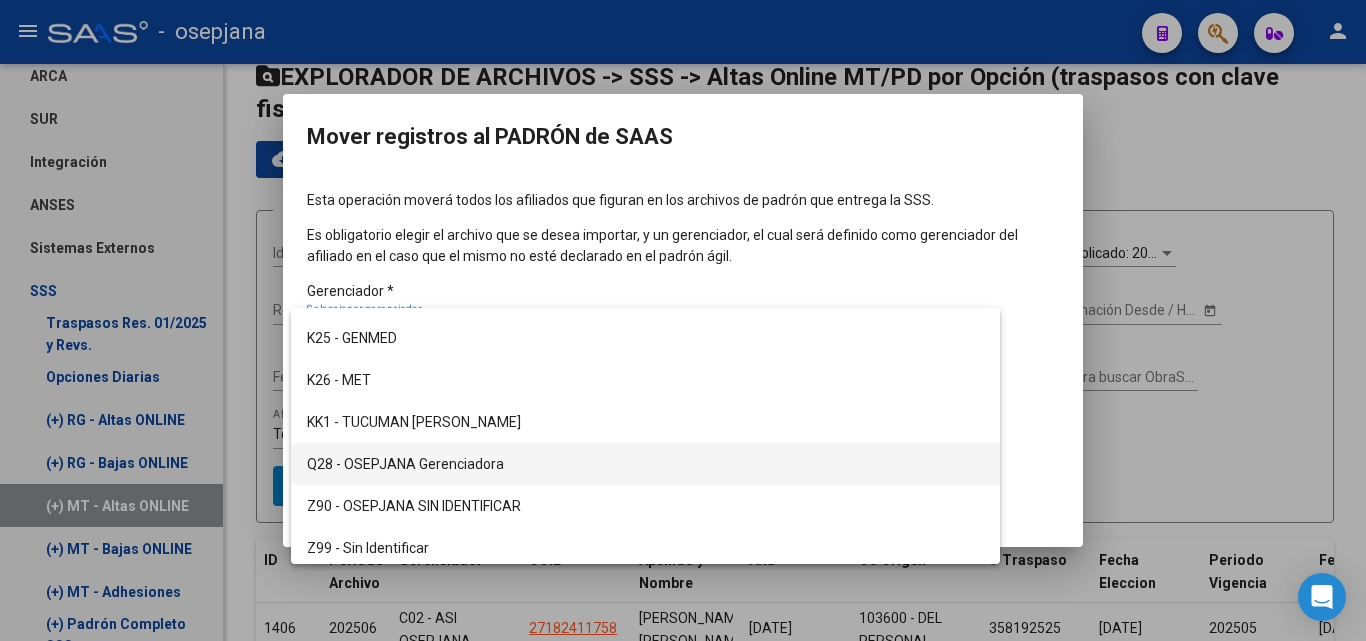 scroll, scrollTop: 626, scrollLeft: 0, axis: vertical 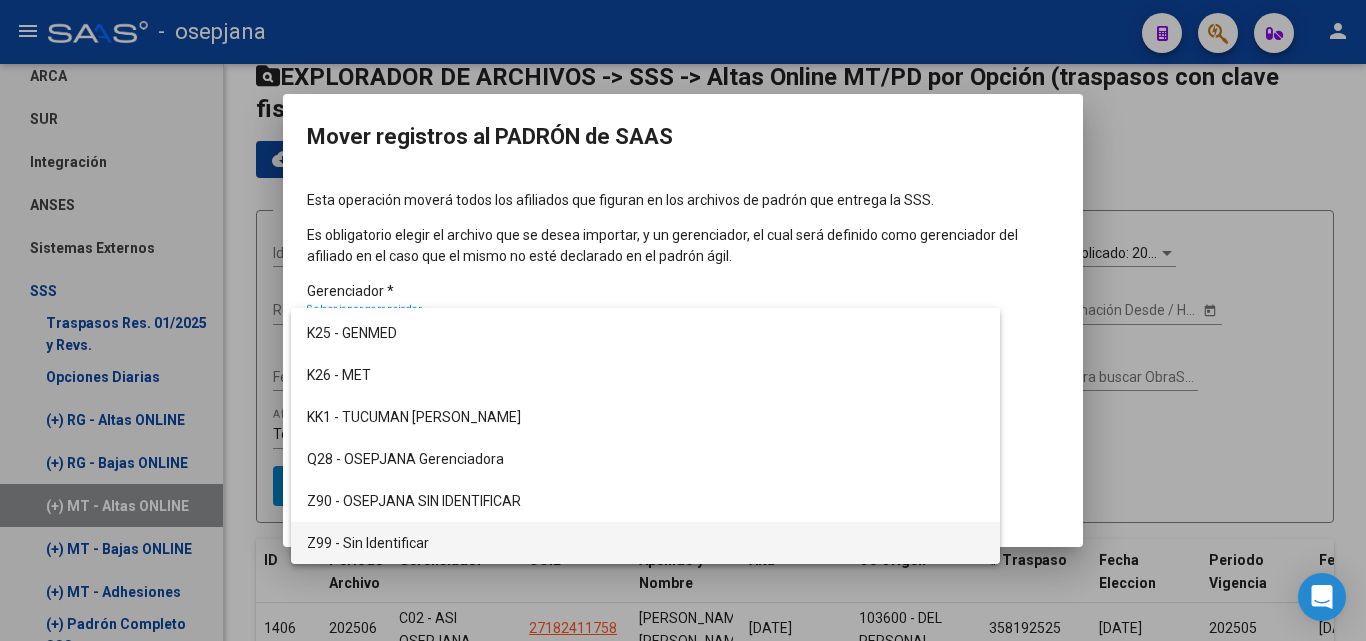 click on "Z99 - Sin Identificar" at bounding box center (645, 543) 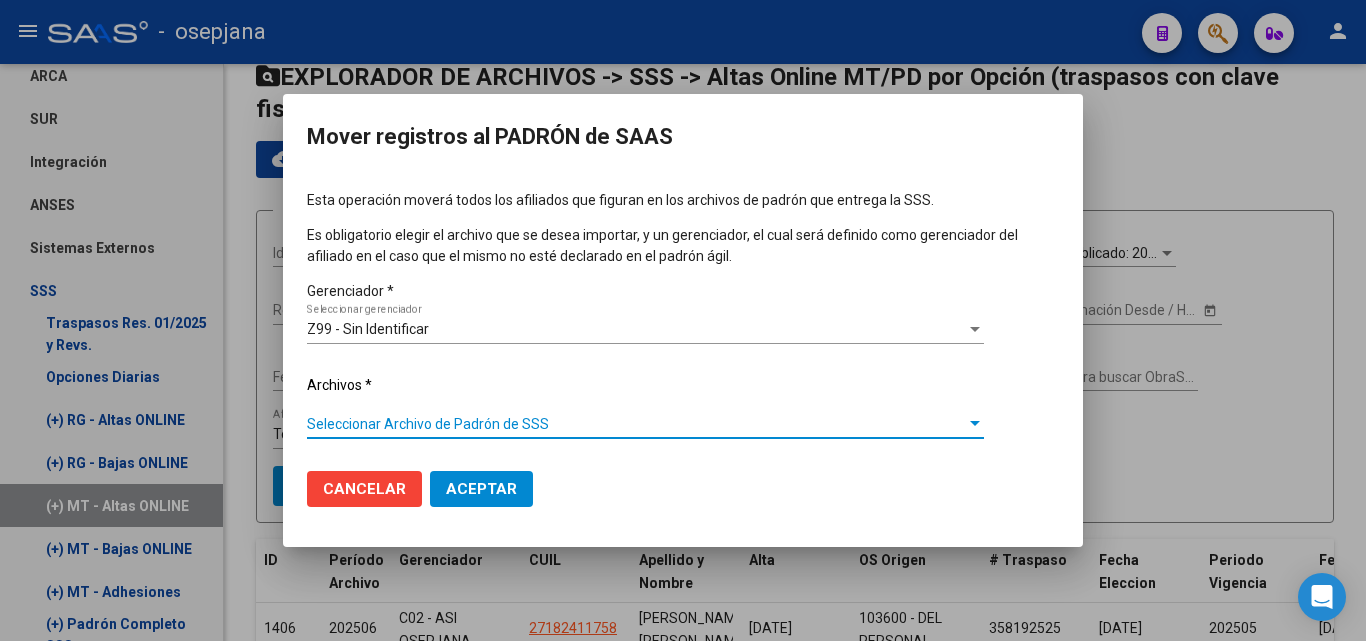 click on "Seleccionar Archivo de Padrón de SSS" at bounding box center [636, 424] 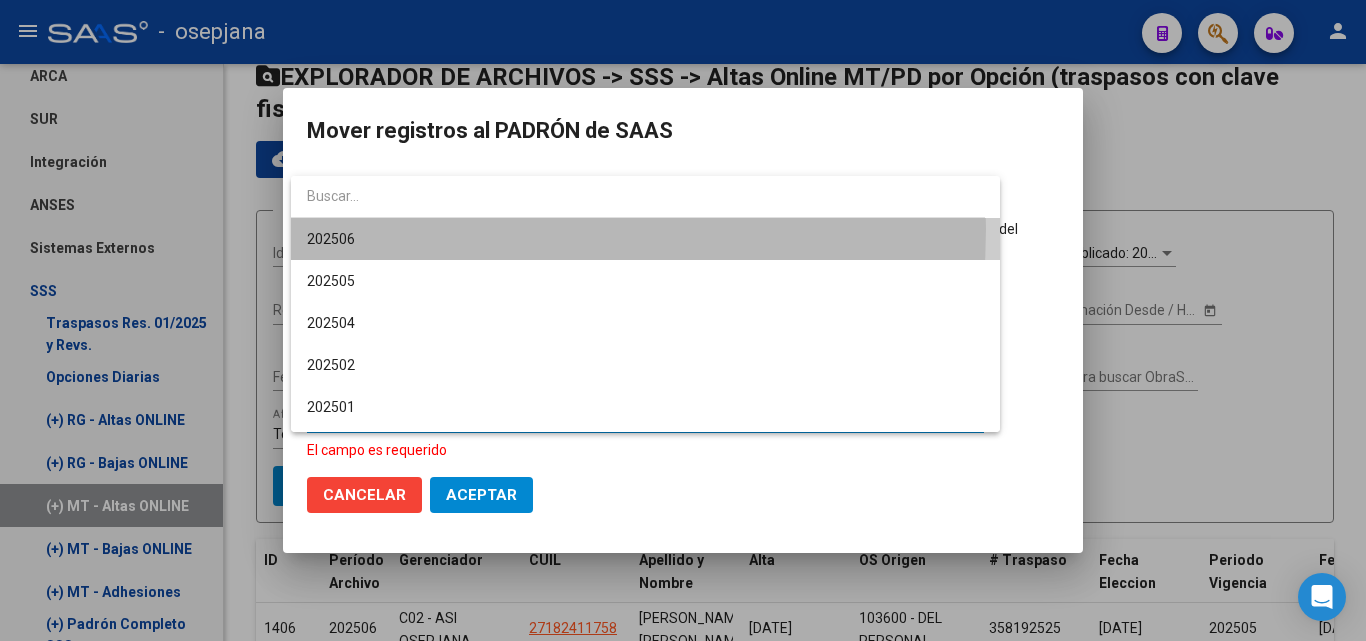 click on "202506" at bounding box center [645, 239] 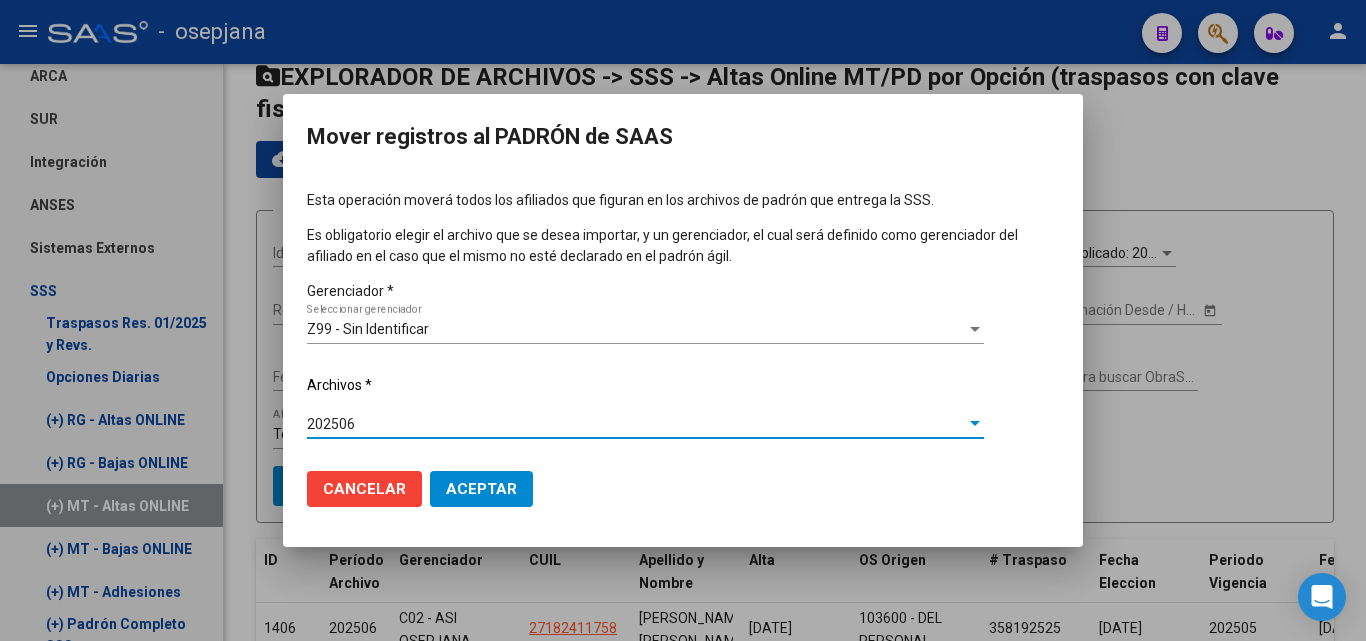 click on "Aceptar" at bounding box center (481, 489) 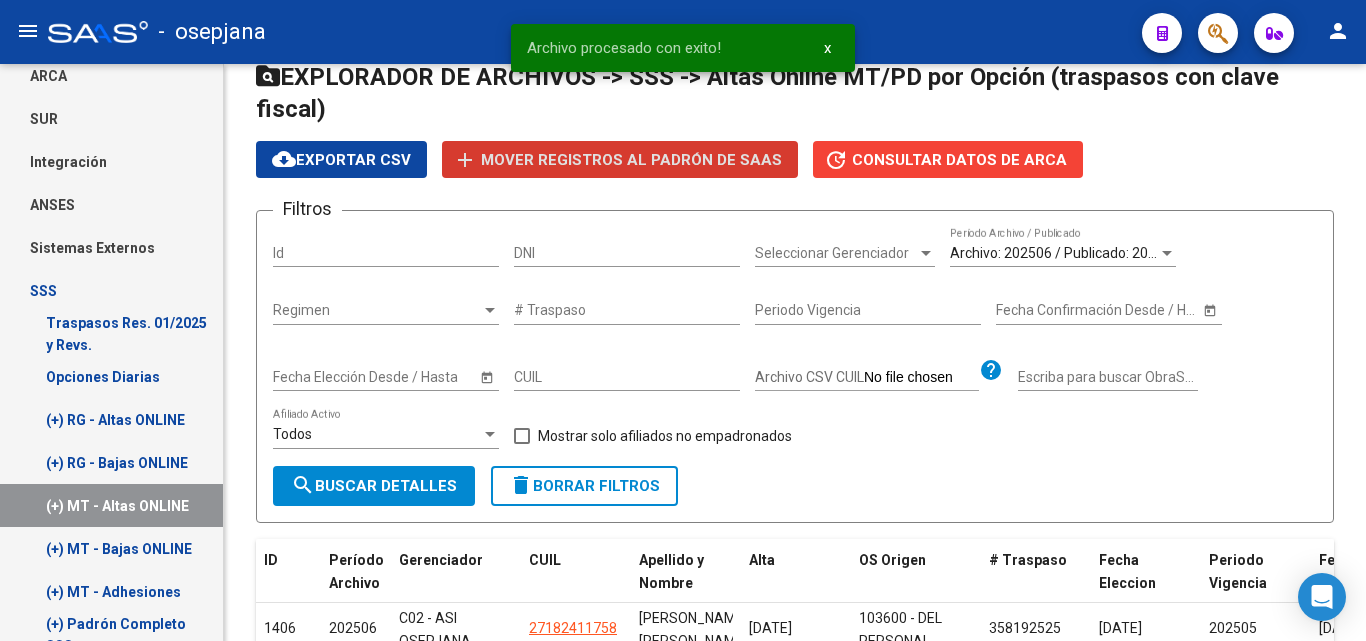 click on "(+) MT - Bajas ONLINE" at bounding box center (111, 548) 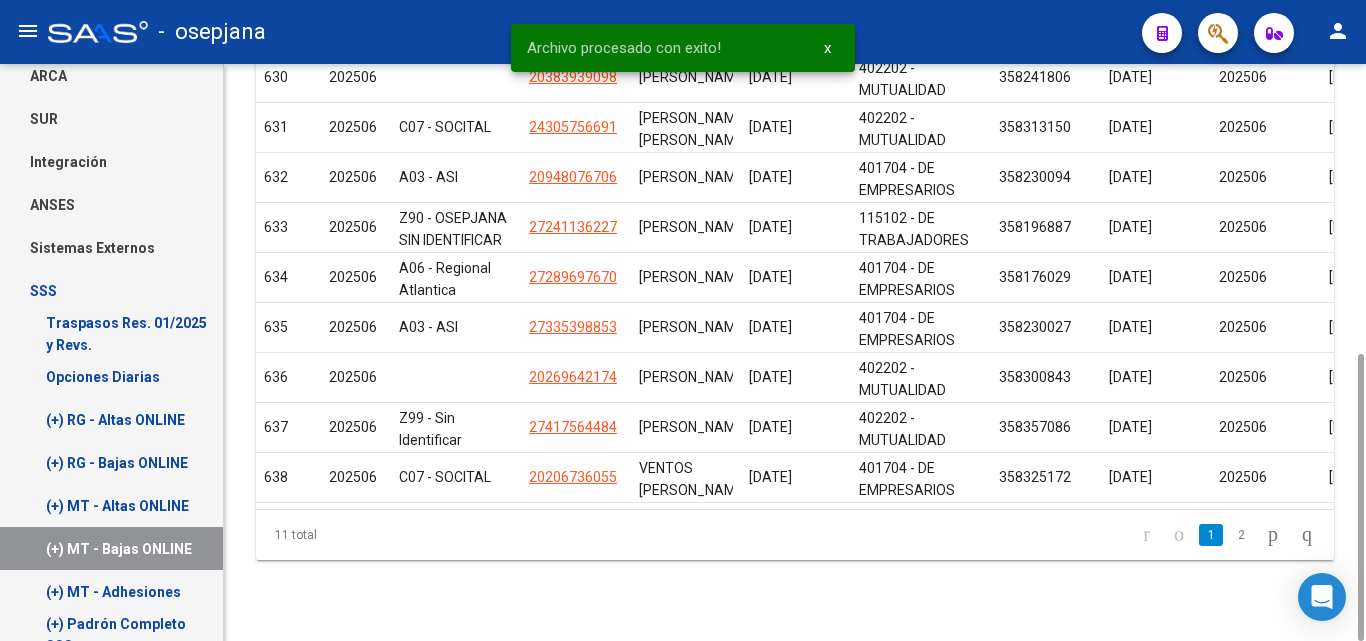 scroll, scrollTop: 0, scrollLeft: 0, axis: both 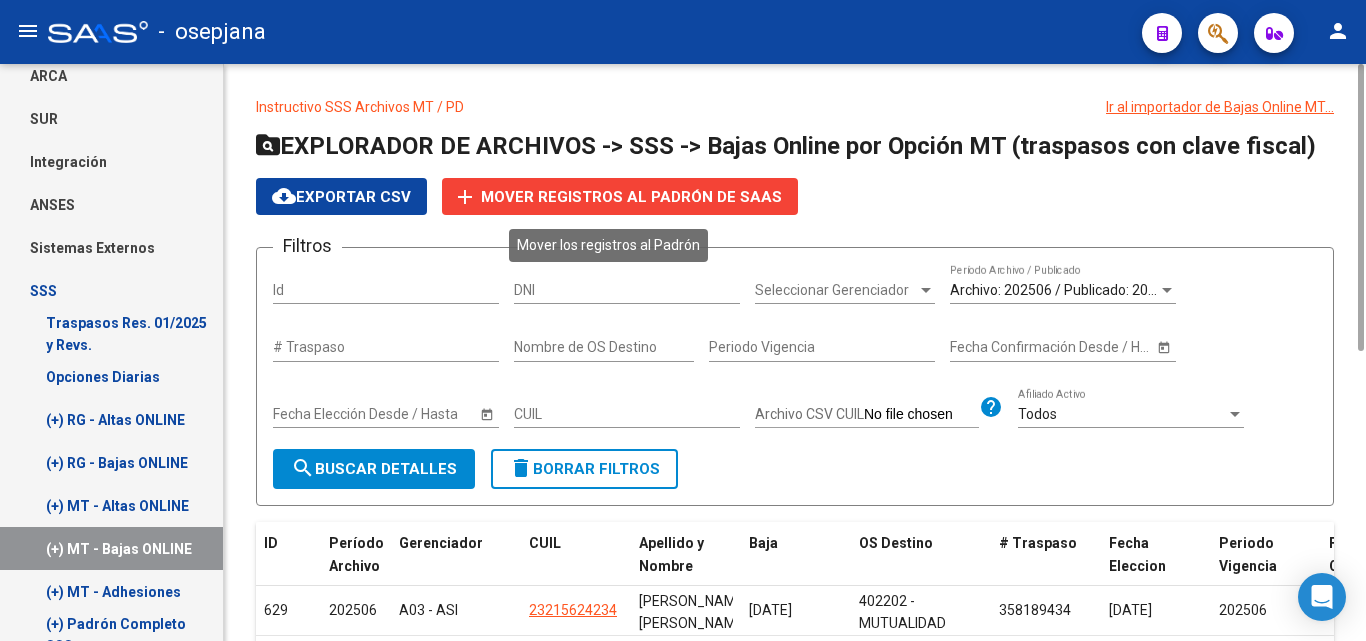 click on "add Mover registros al PADRÓN de SAAS" 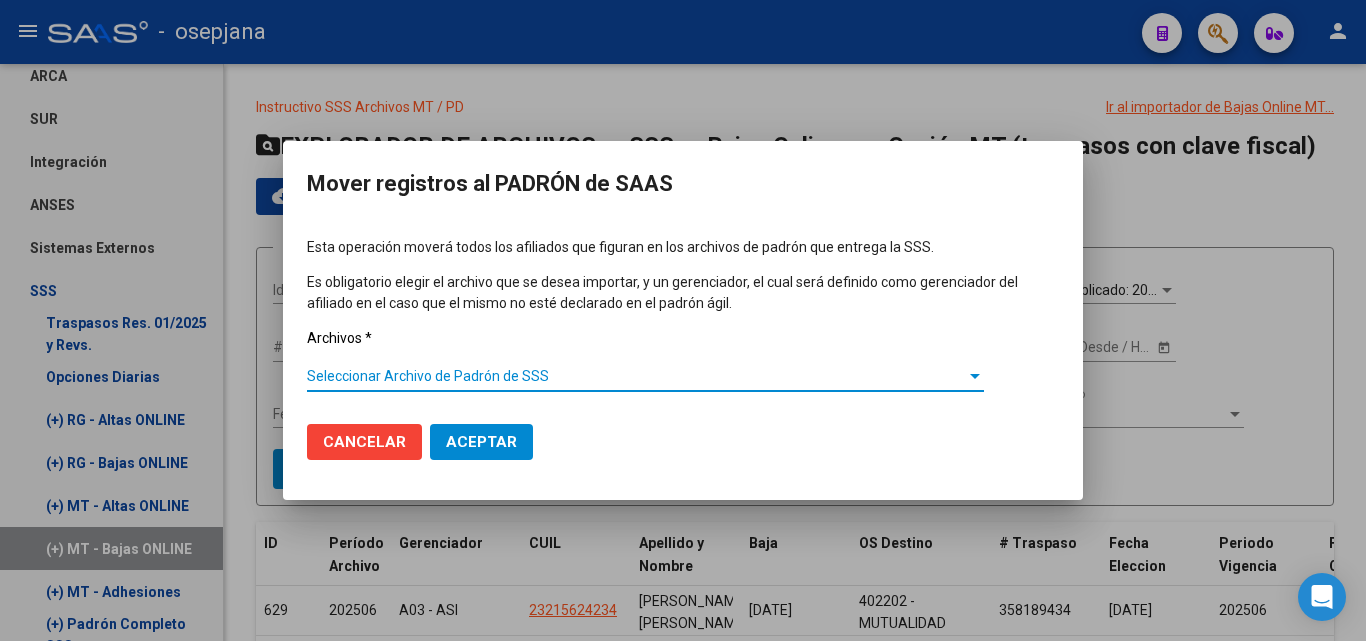 click on "Seleccionar Archivo de Padrón de SSS" at bounding box center (636, 376) 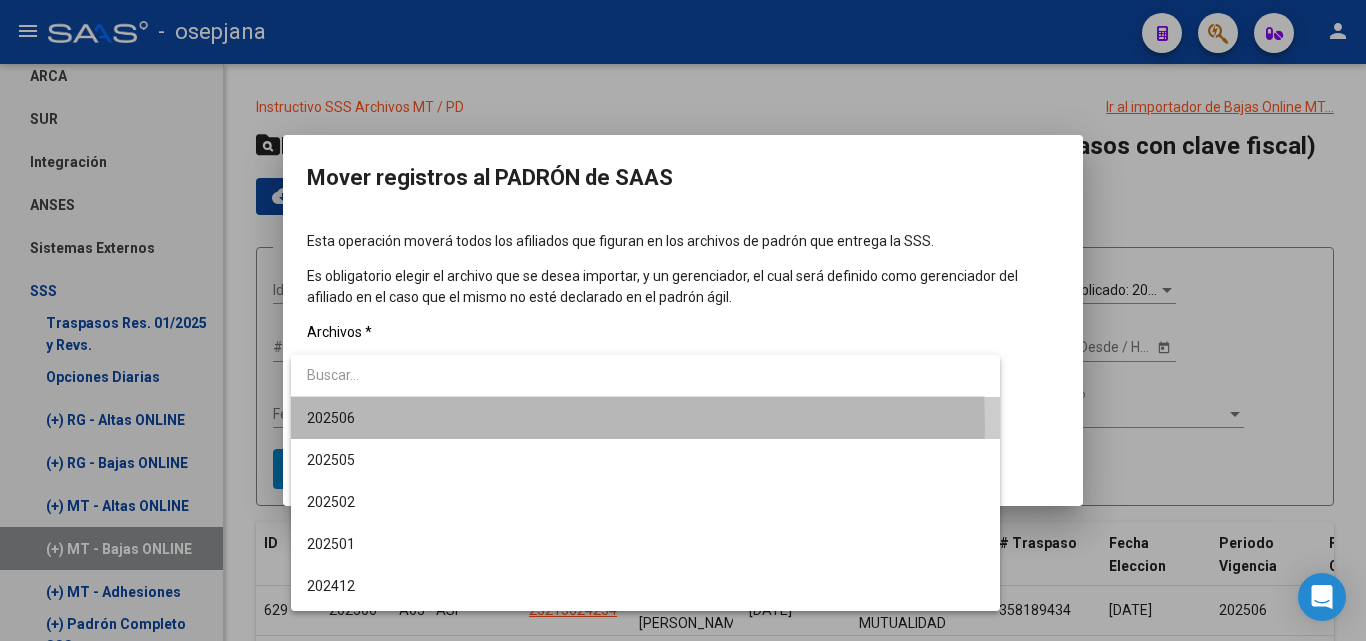 click on "202506" at bounding box center [645, 418] 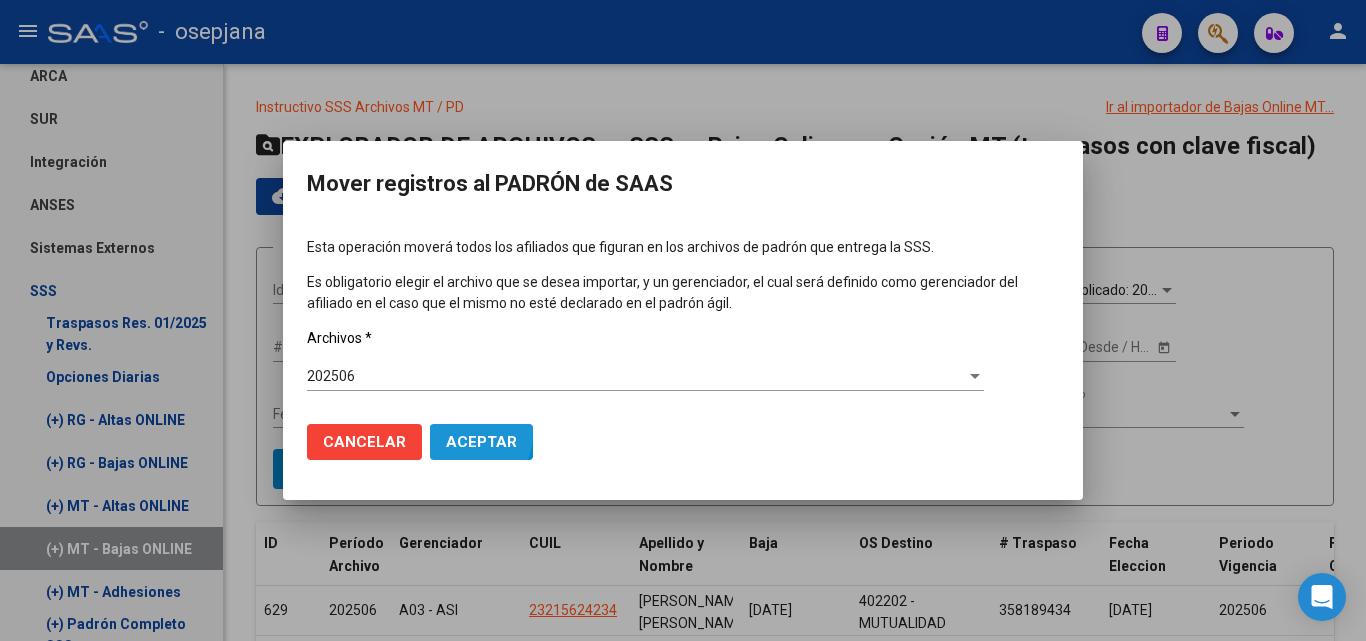 click on "Aceptar" at bounding box center (481, 442) 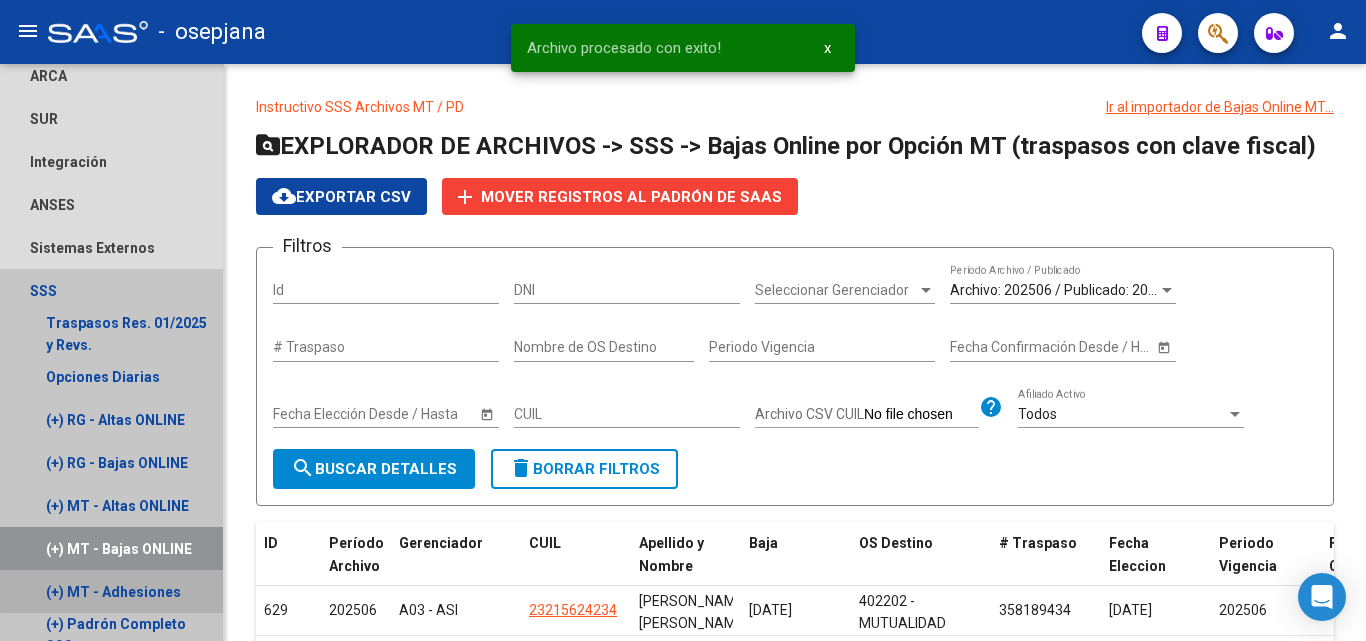 click on "(+) MT - Adhesiones" at bounding box center [111, 591] 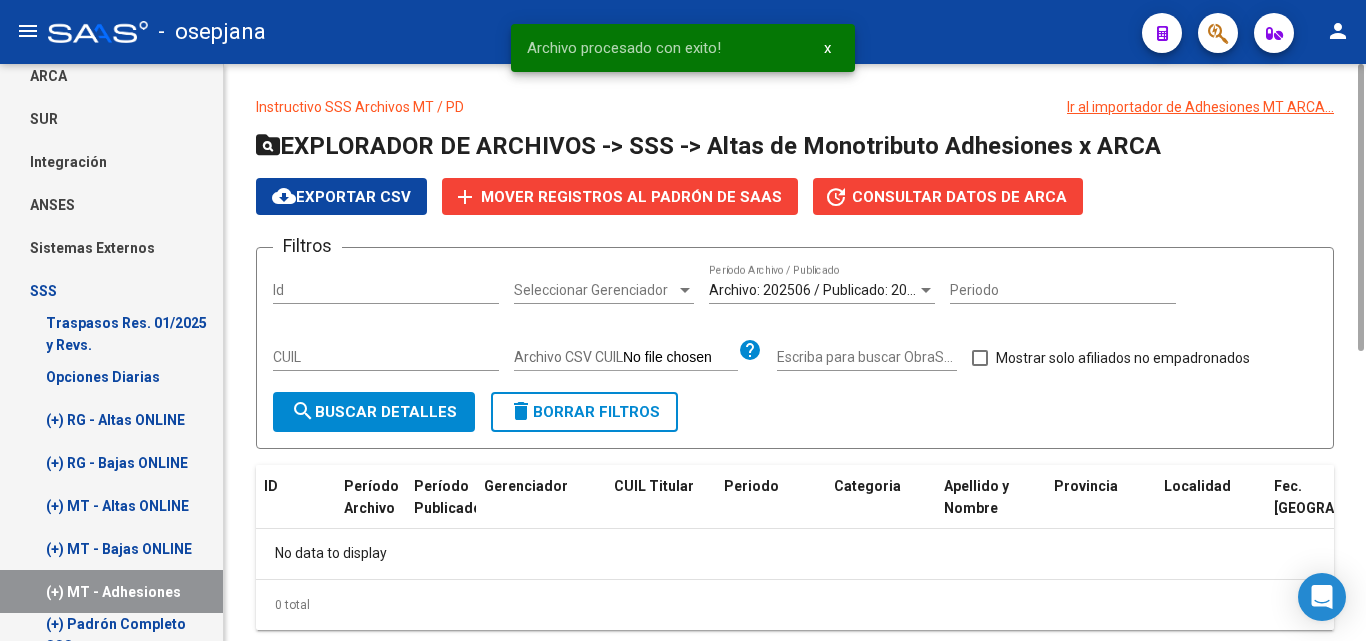 scroll, scrollTop: 54, scrollLeft: 0, axis: vertical 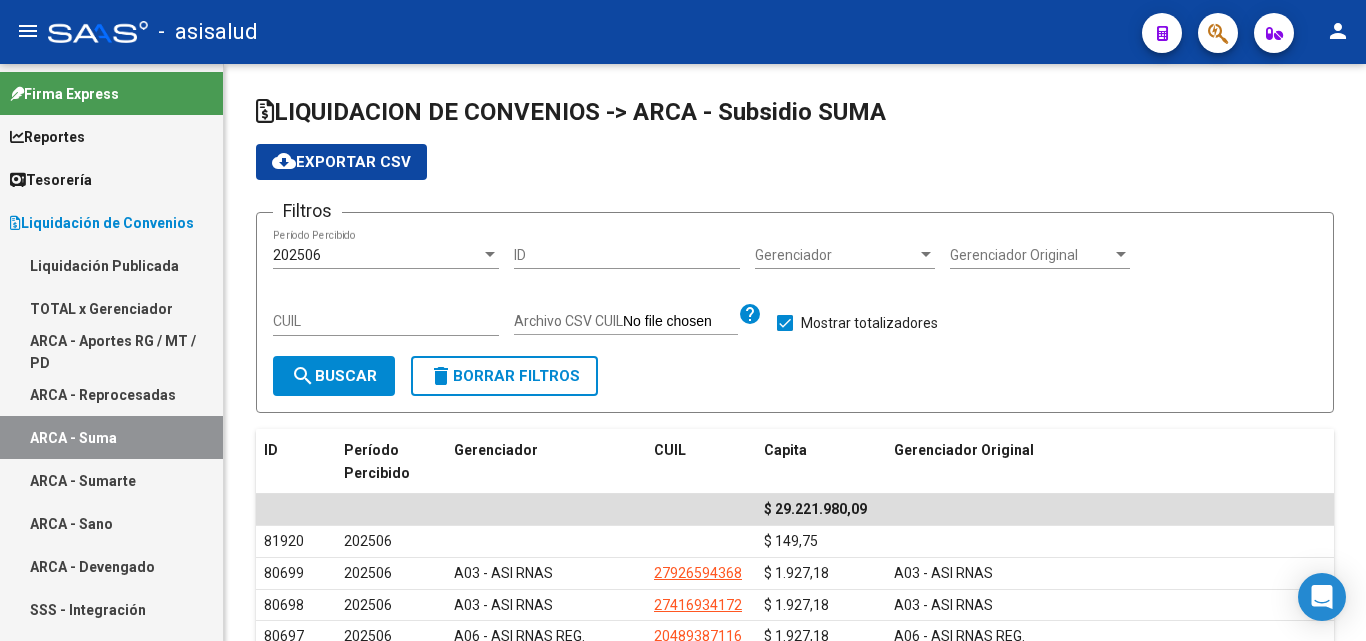 click on "Liquidación de Convenios" at bounding box center [102, 223] 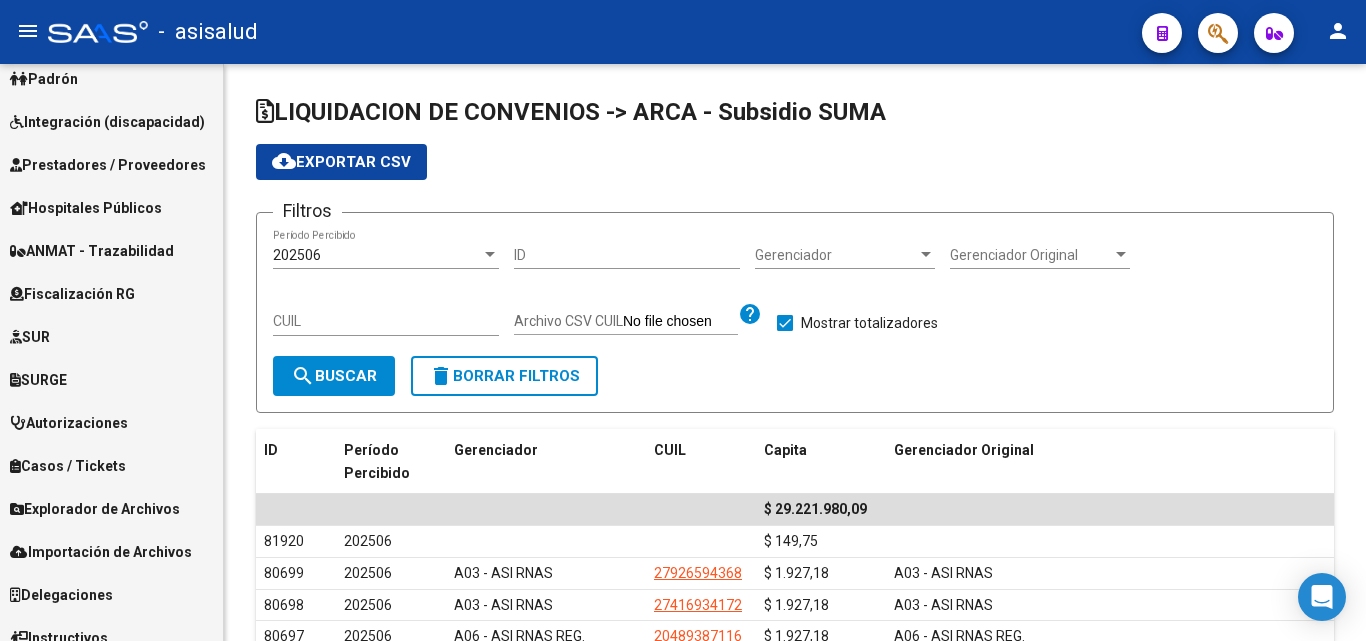 scroll, scrollTop: 248, scrollLeft: 0, axis: vertical 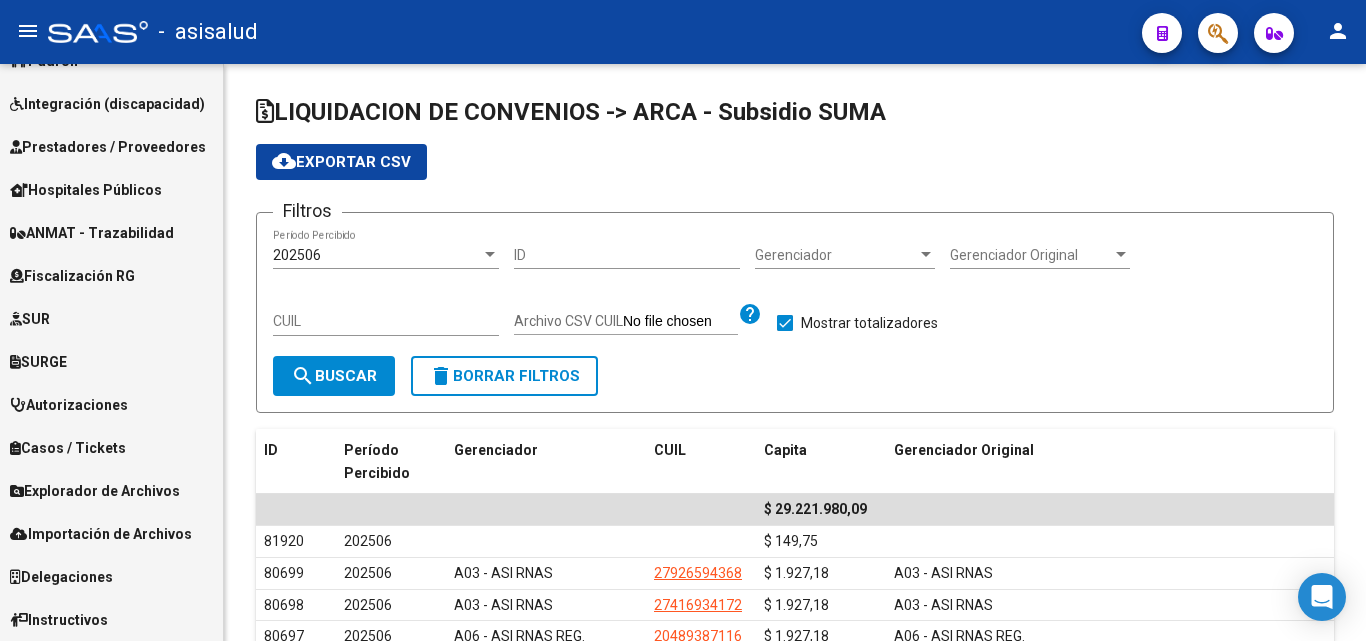 click on "Delegaciones" at bounding box center [61, 577] 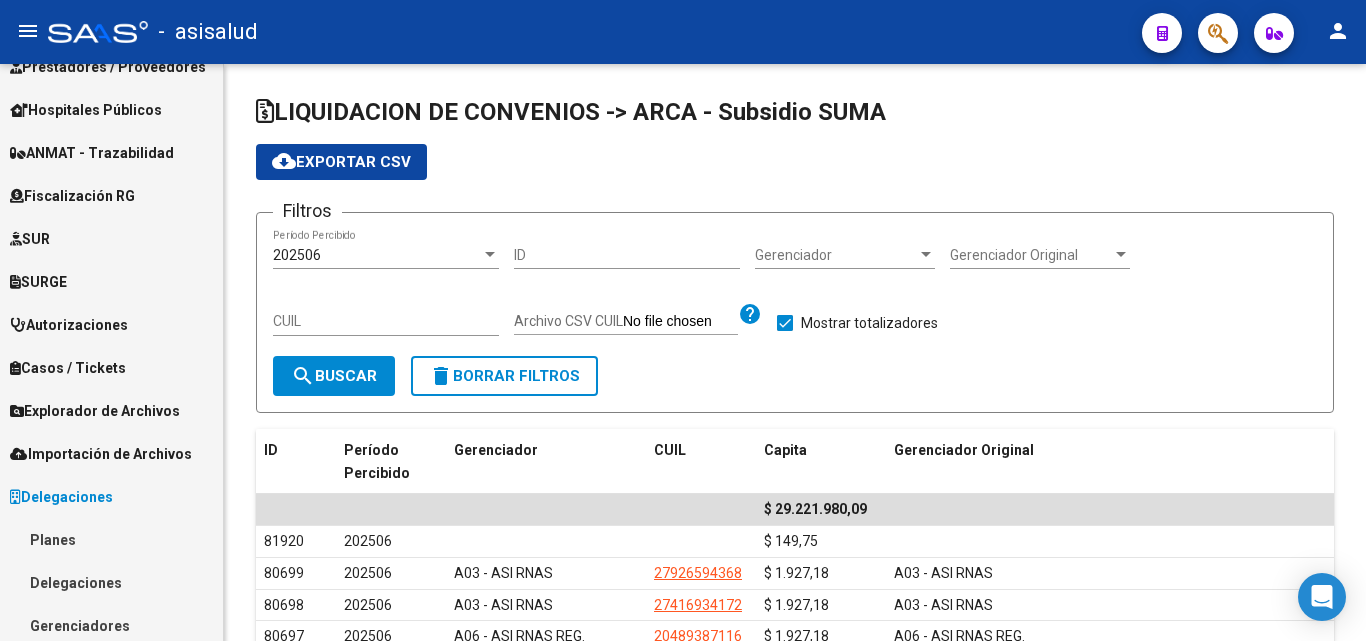 scroll, scrollTop: 463, scrollLeft: 0, axis: vertical 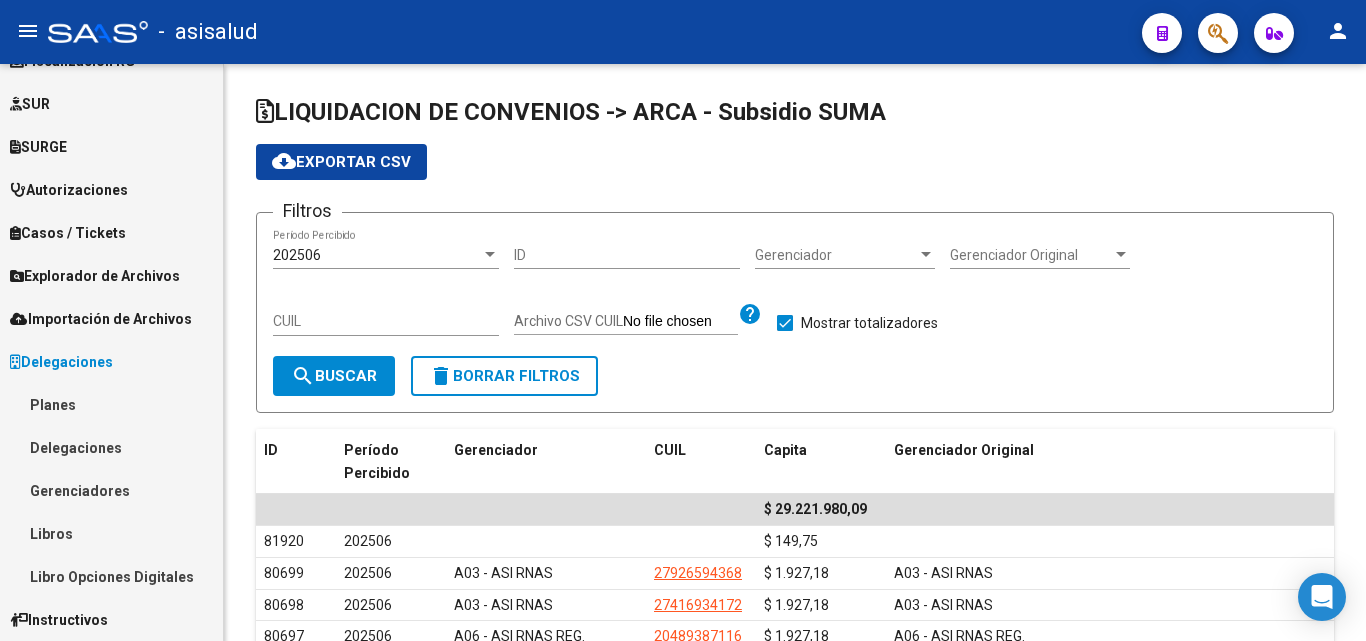 click on "Gerenciadores" at bounding box center [111, 490] 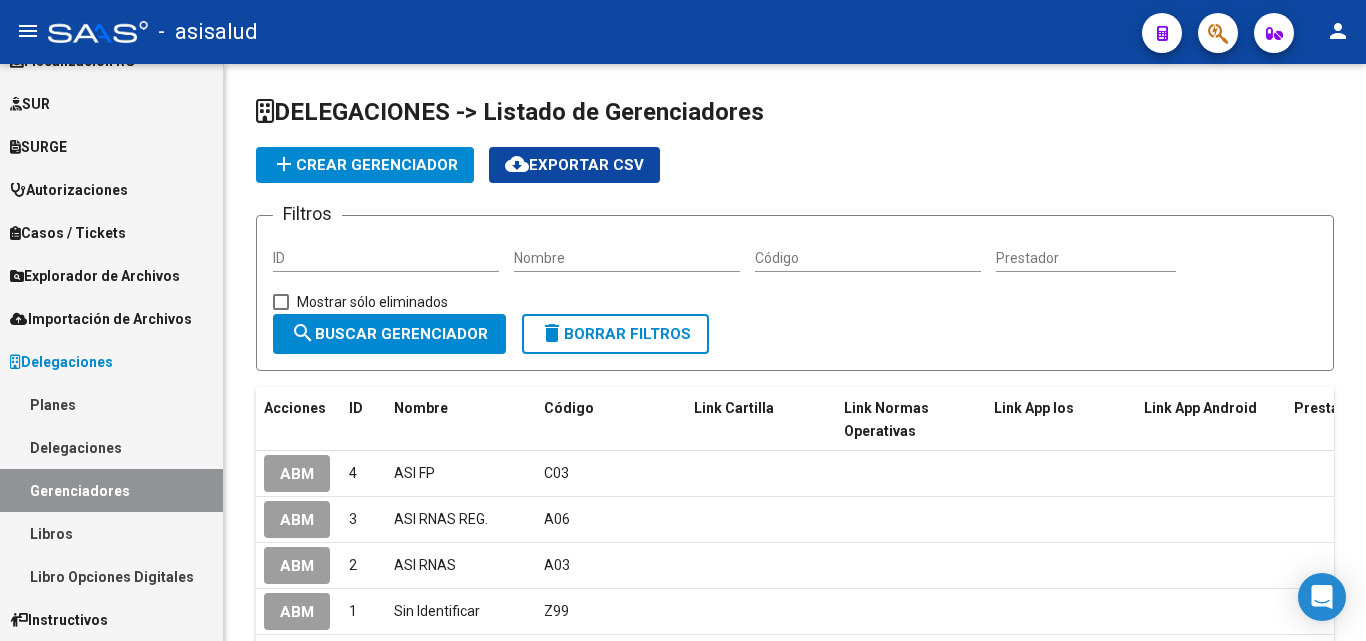 scroll, scrollTop: 131, scrollLeft: 0, axis: vertical 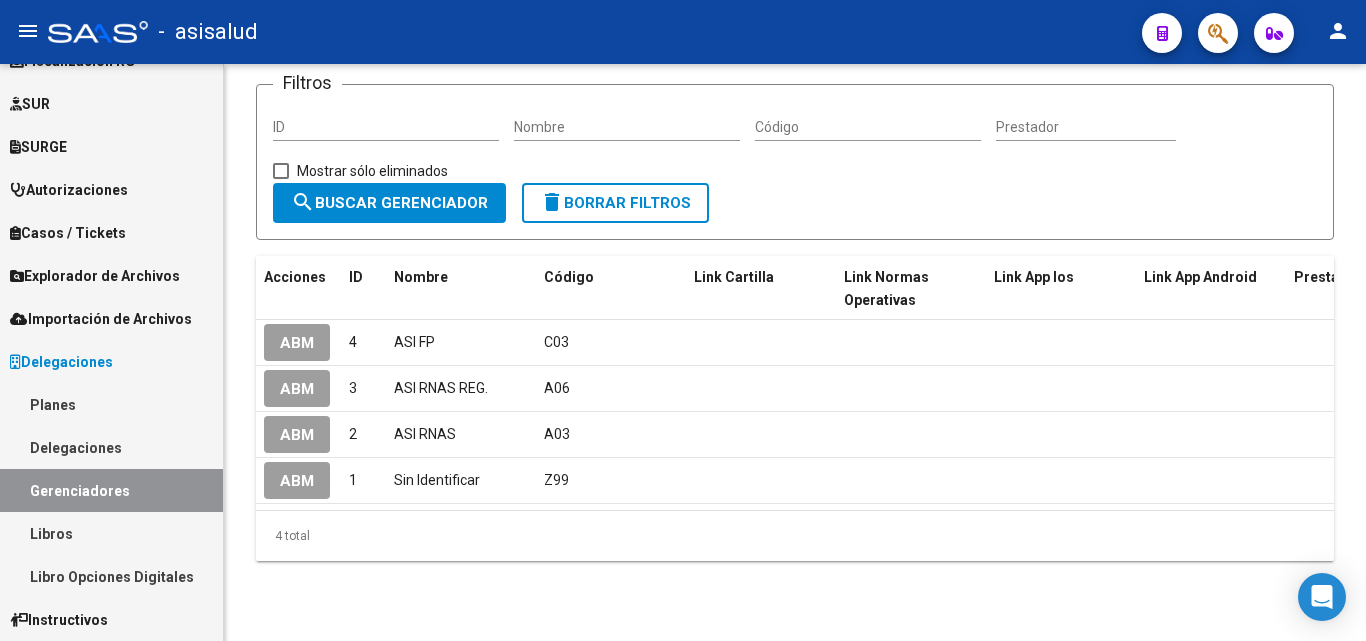 click on "Delegaciones" at bounding box center (61, 362) 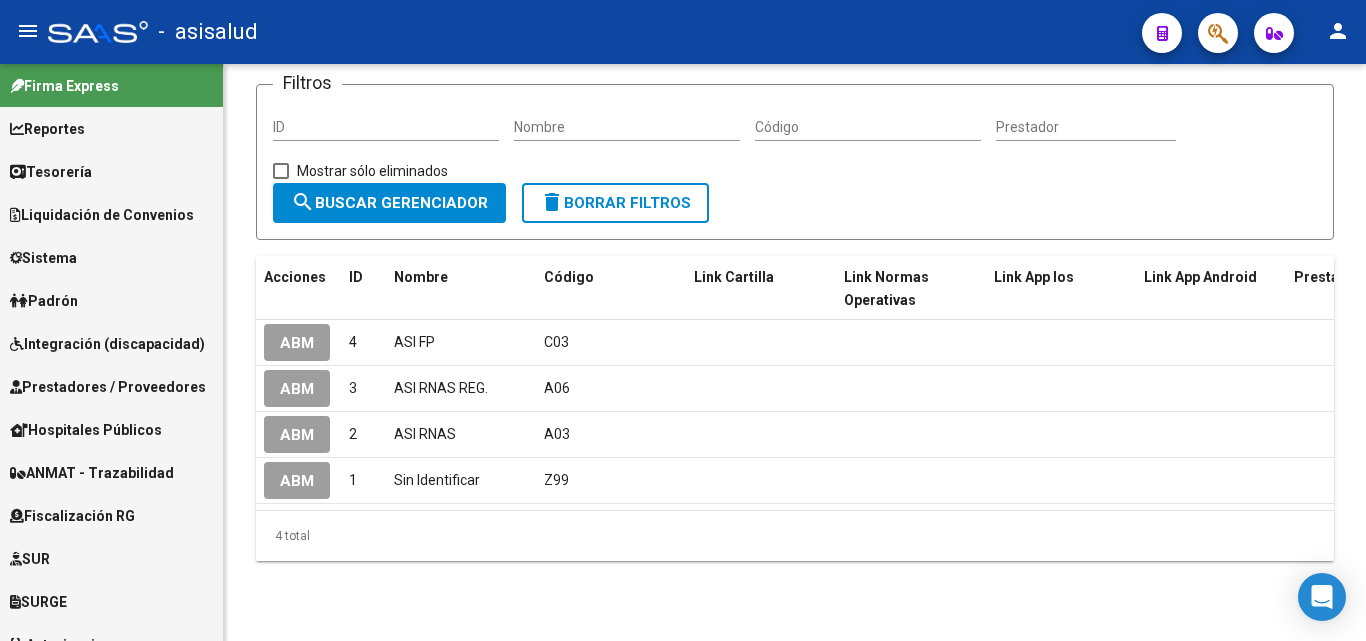 scroll, scrollTop: 0, scrollLeft: 0, axis: both 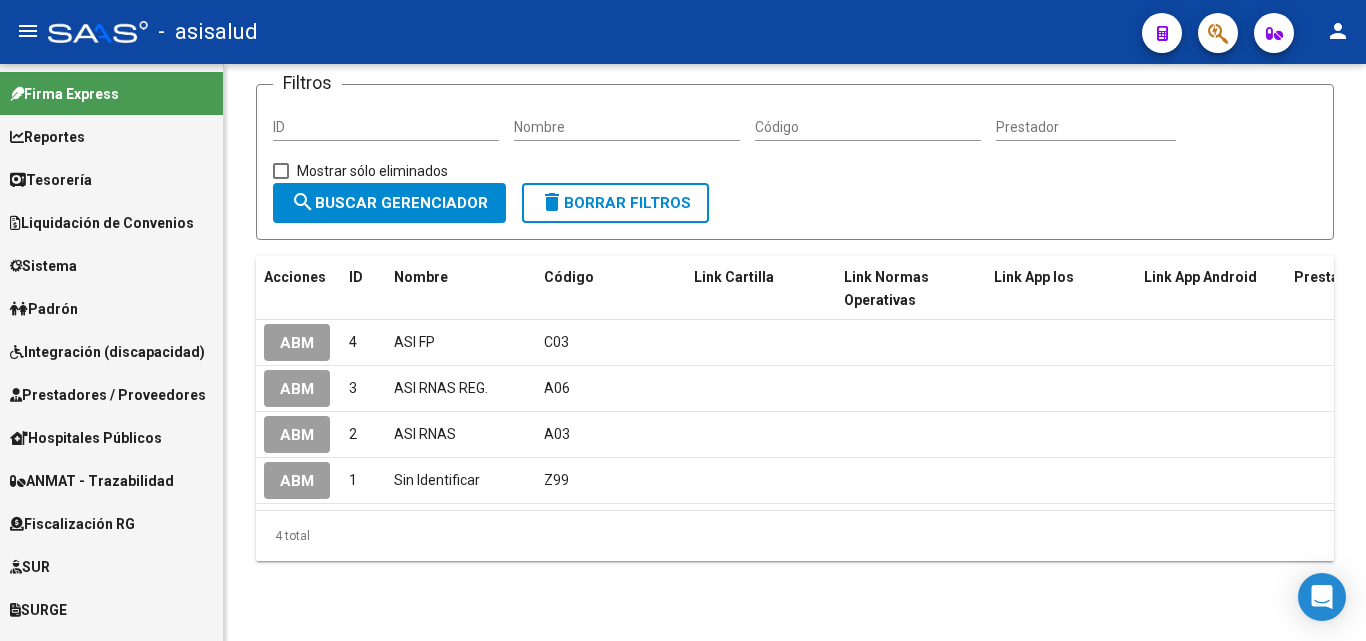 click on "Padrón" at bounding box center [111, 308] 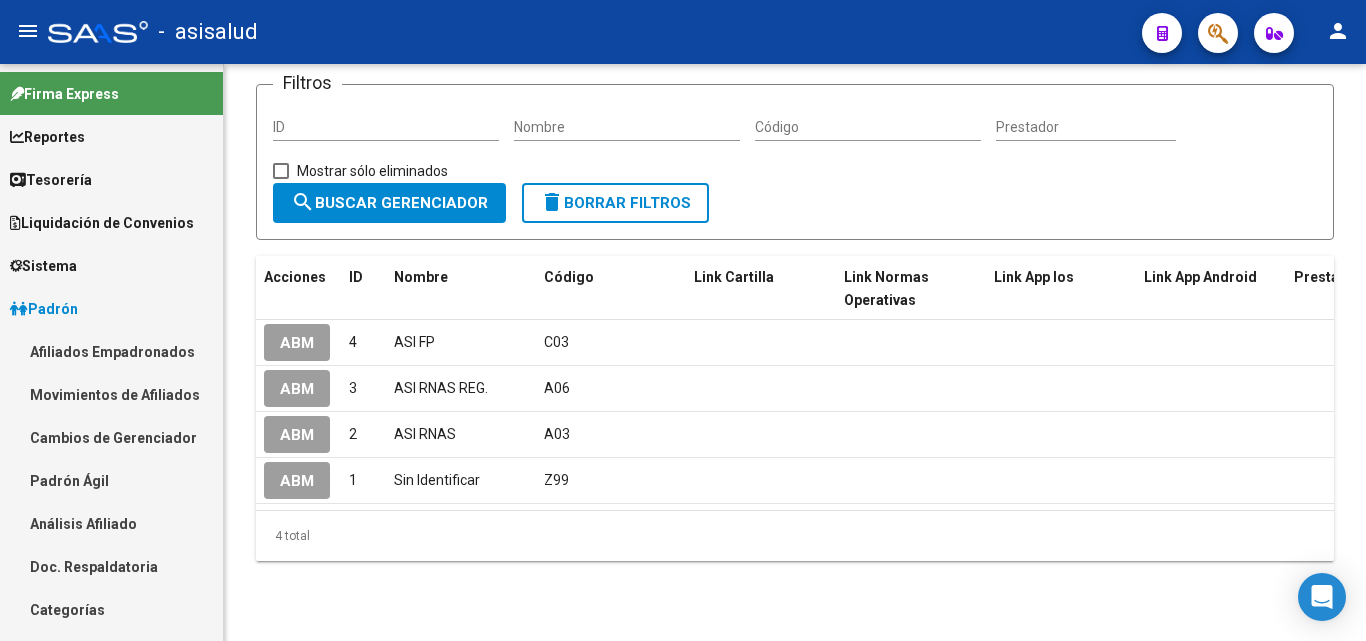 click on "Padrón Ágil" at bounding box center (111, 480) 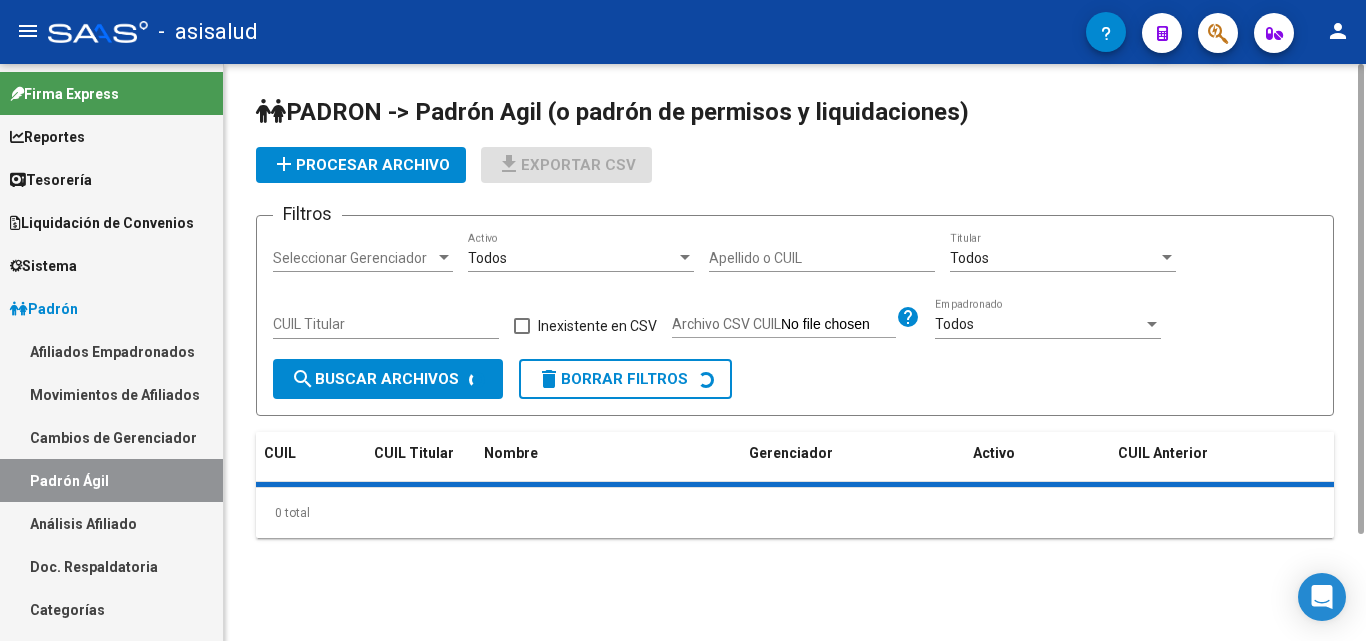 scroll, scrollTop: 0, scrollLeft: 0, axis: both 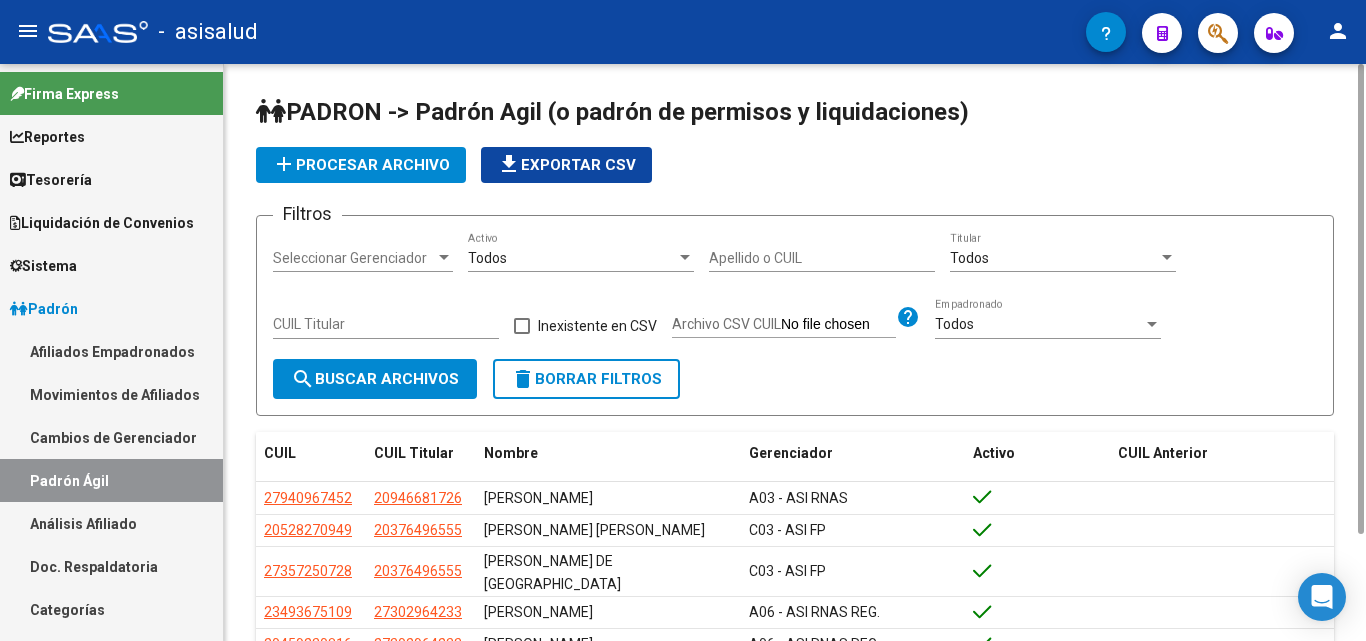 click on "add  Procesar archivo" 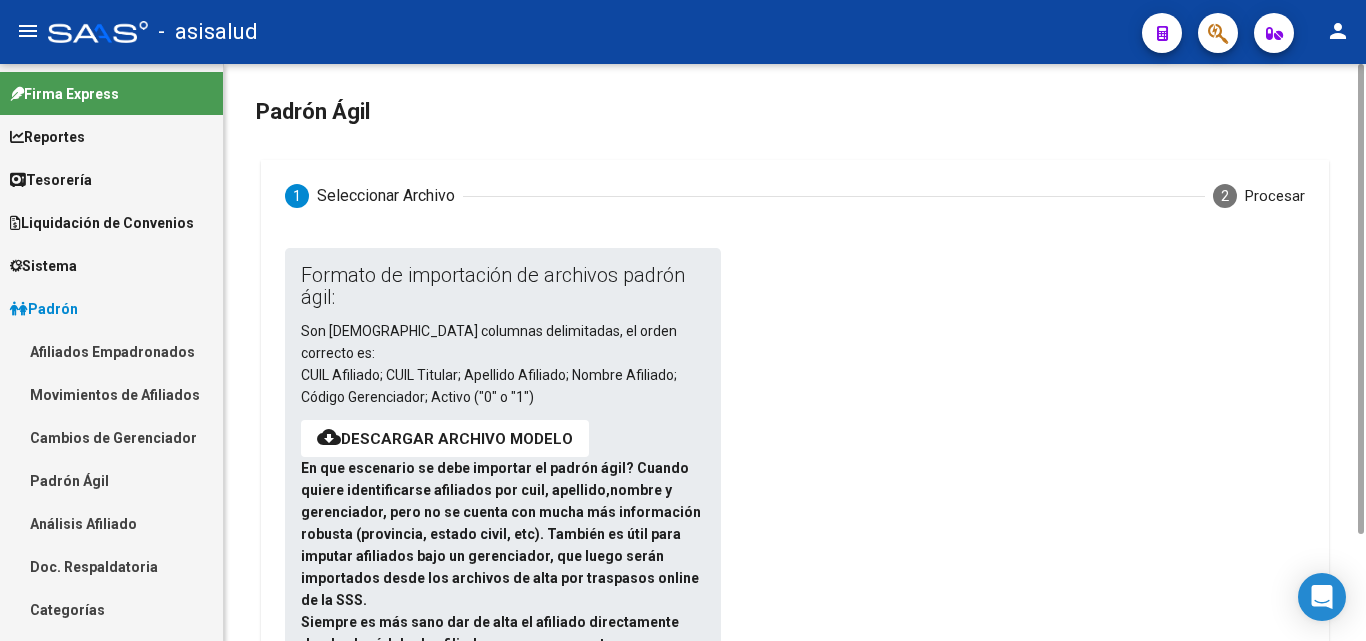 scroll, scrollTop: 303, scrollLeft: 0, axis: vertical 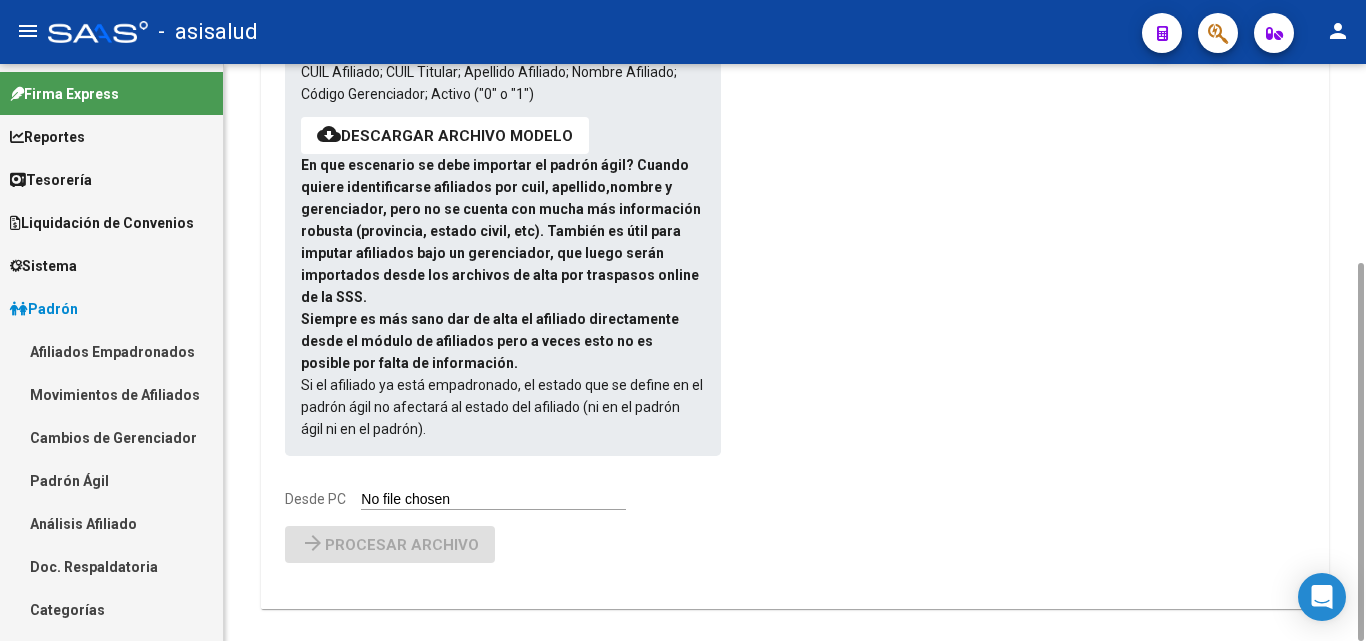 click on "Desde PC" at bounding box center [493, 500] 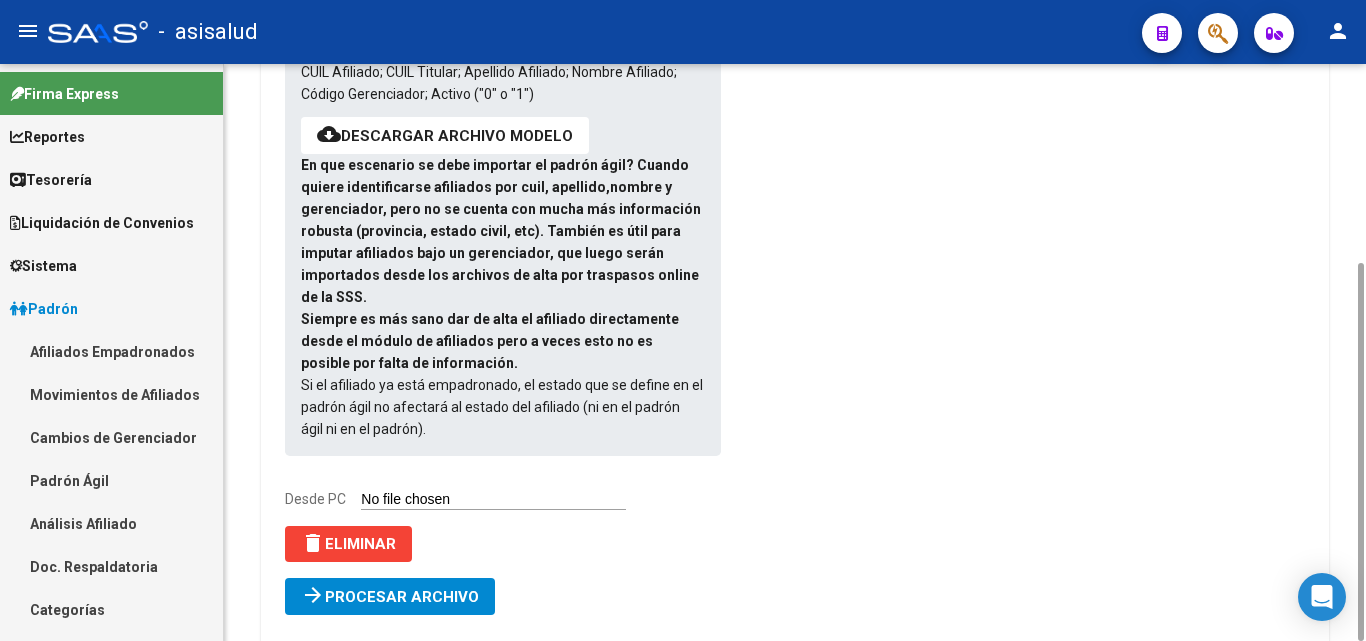 click on "Procesar archivo" at bounding box center (402, 597) 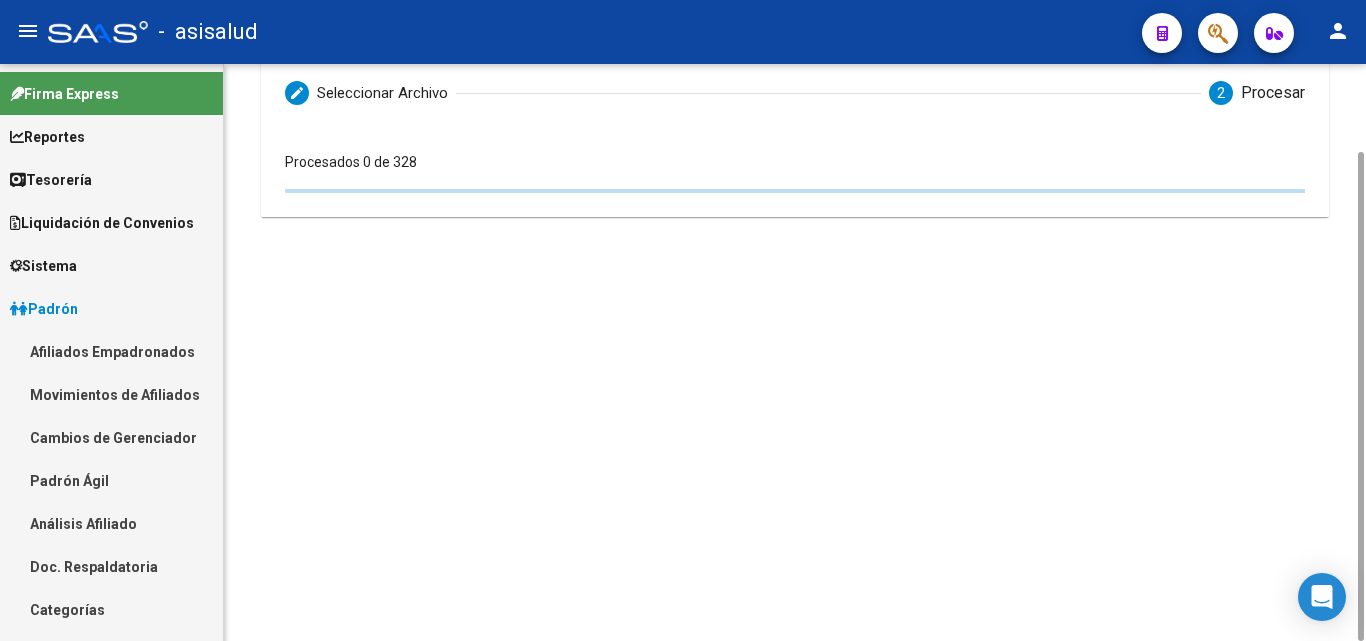 scroll, scrollTop: 0, scrollLeft: 0, axis: both 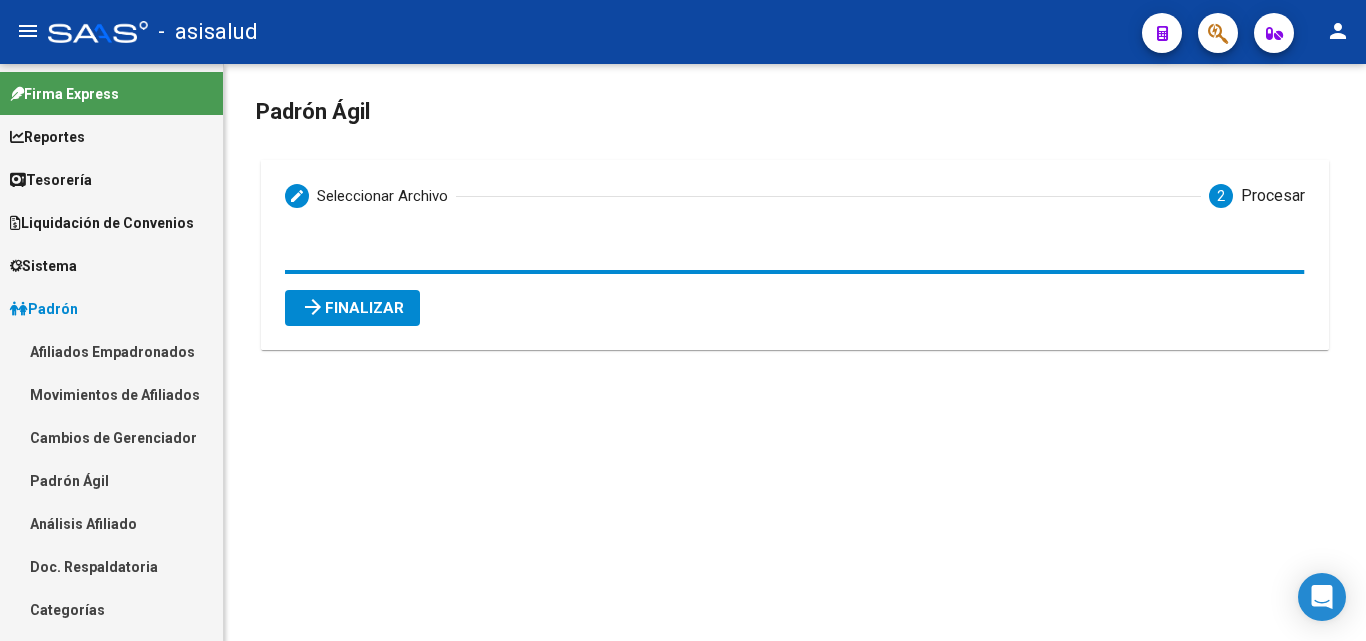 click on "arrow_forward  Finalizar" at bounding box center [352, 308] 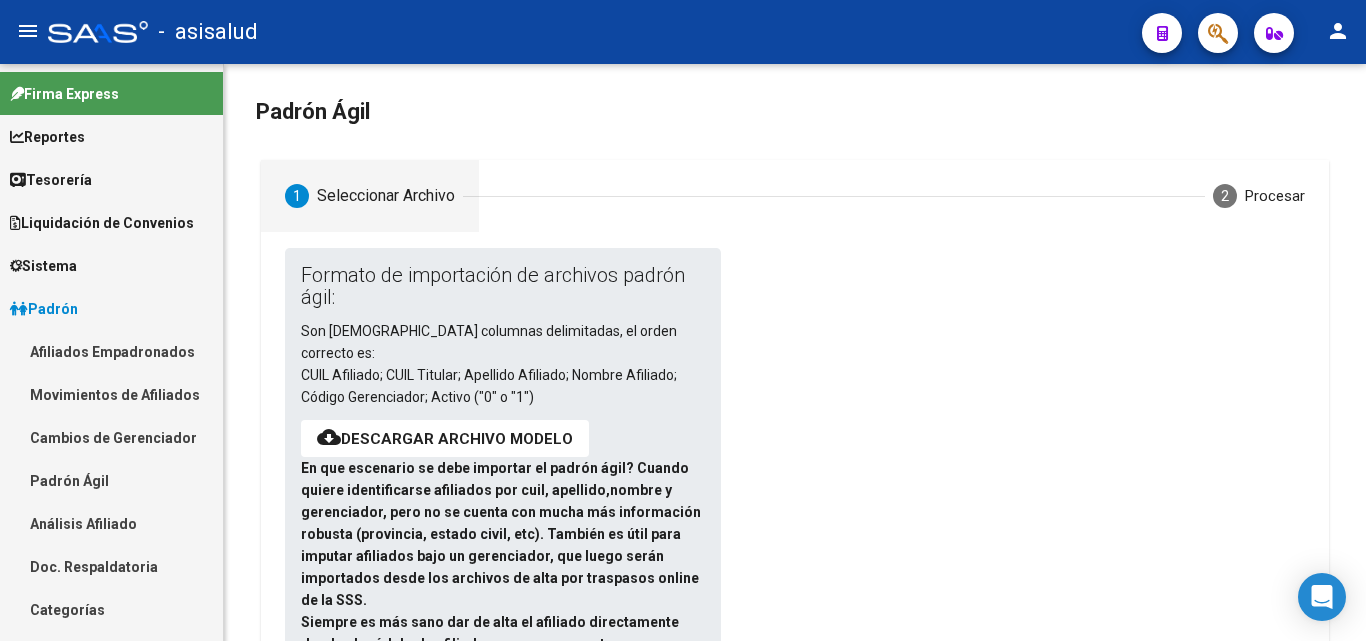 click on "Padrón" at bounding box center [44, 309] 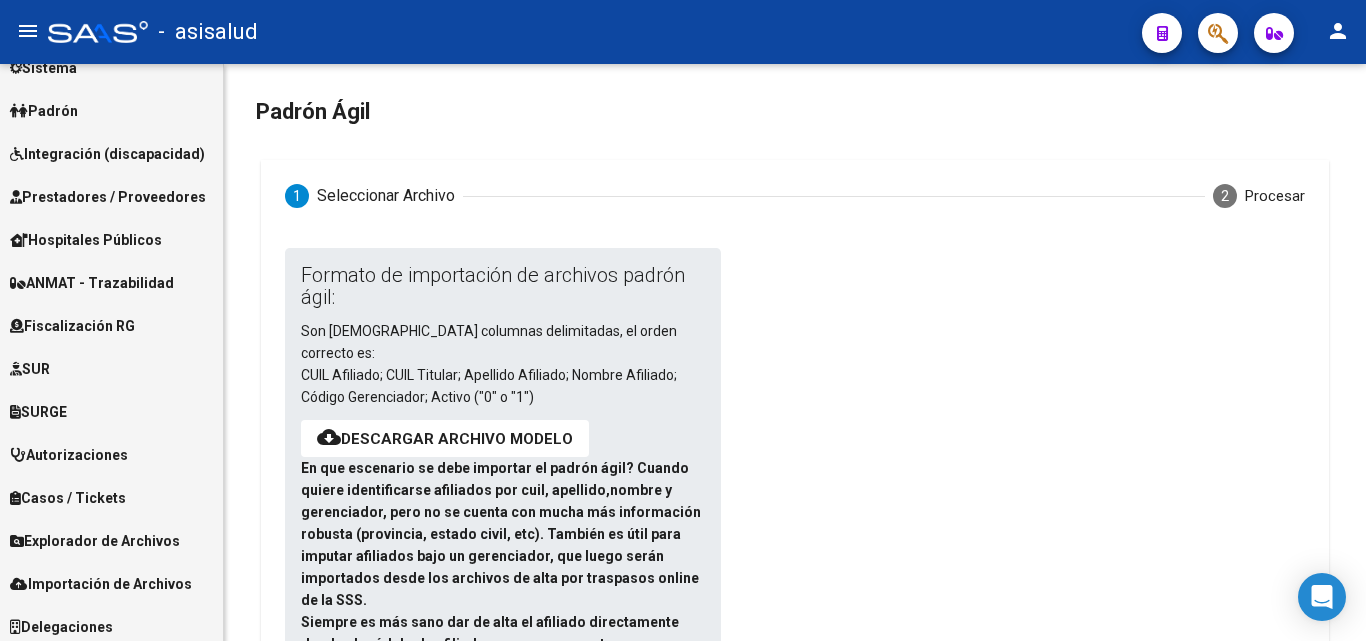 scroll, scrollTop: 200, scrollLeft: 0, axis: vertical 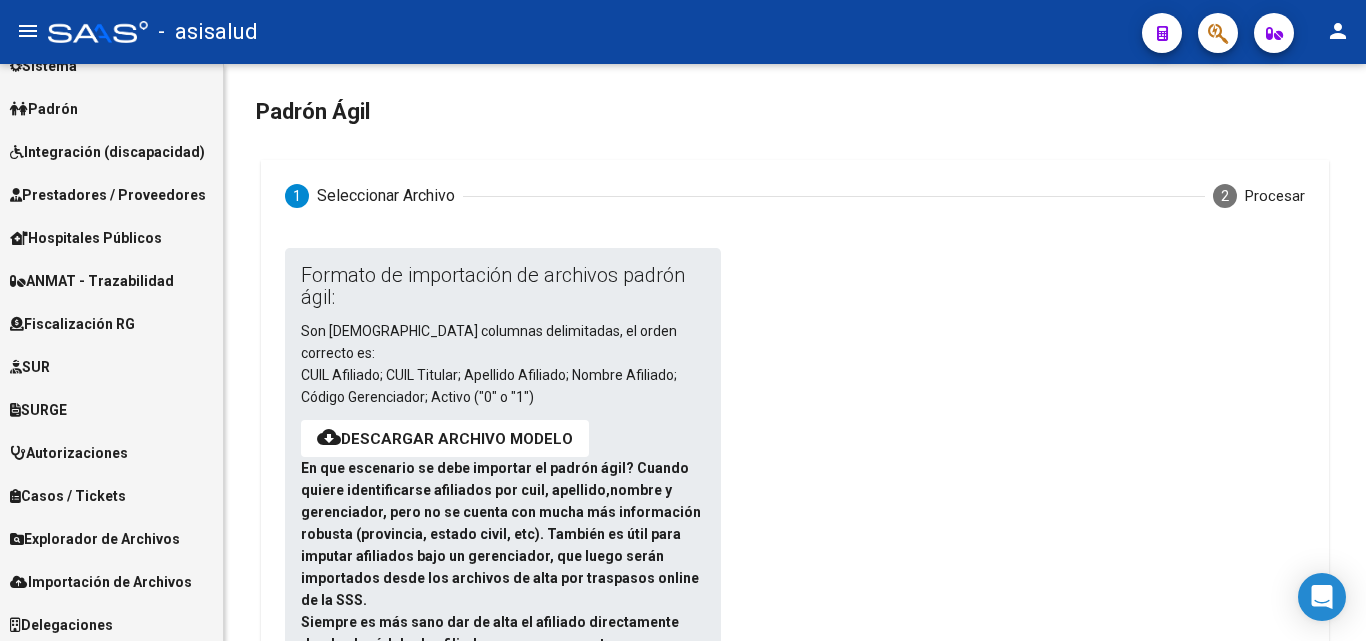 click on "Explorador de Archivos" at bounding box center (95, 539) 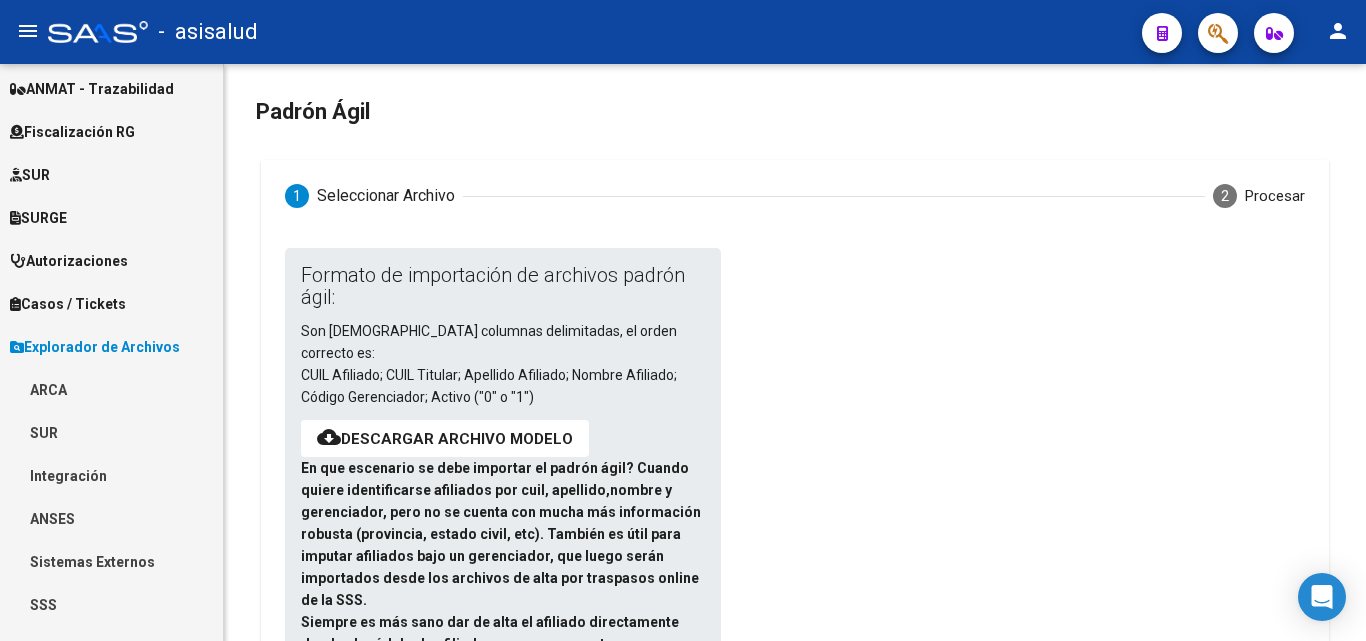 scroll, scrollTop: 400, scrollLeft: 0, axis: vertical 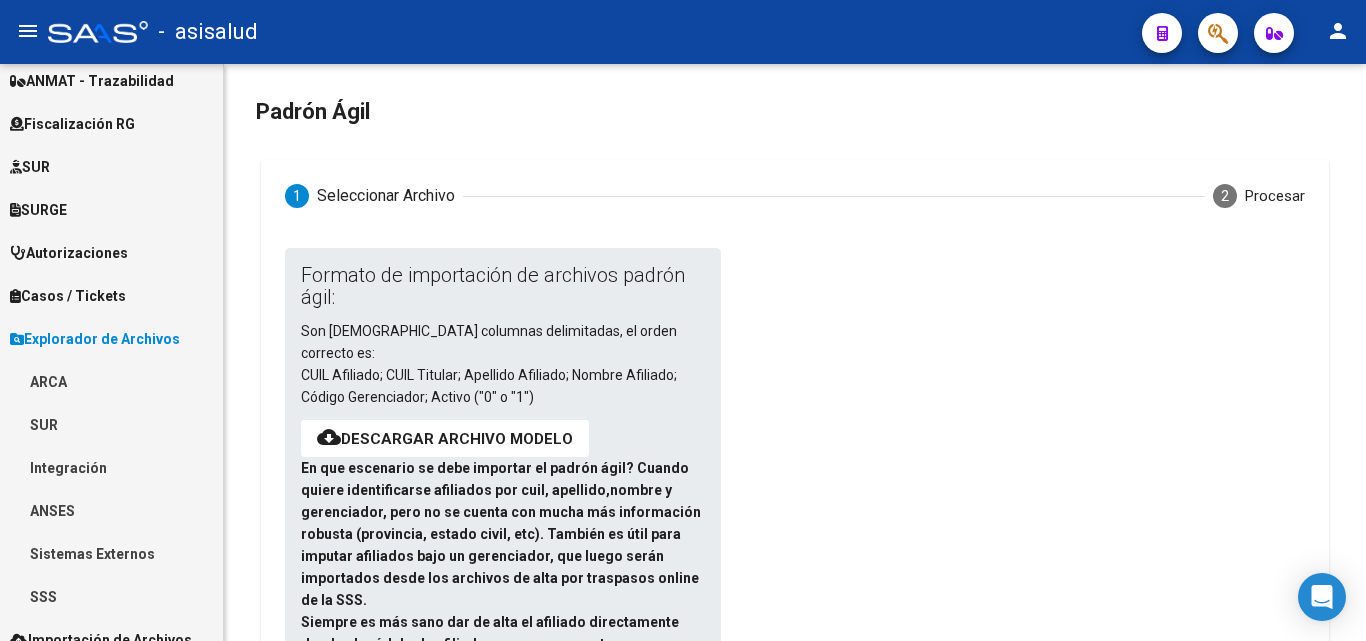 click on "SSS" at bounding box center (111, 596) 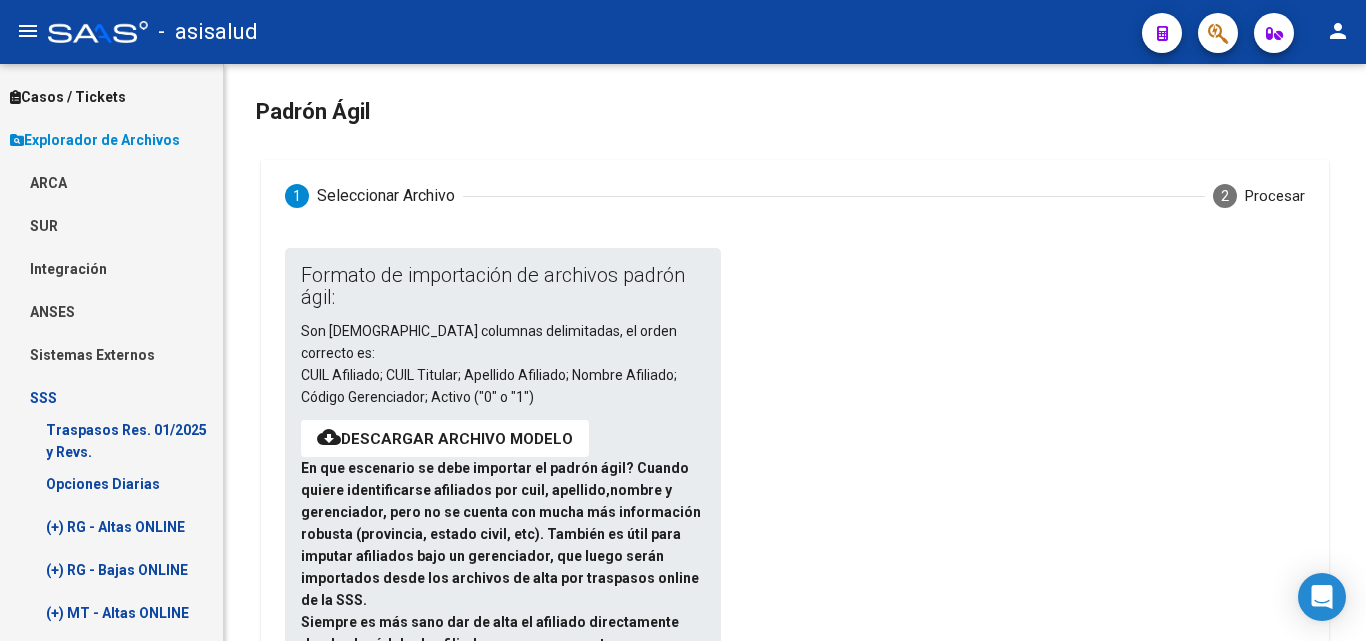 scroll, scrollTop: 600, scrollLeft: 0, axis: vertical 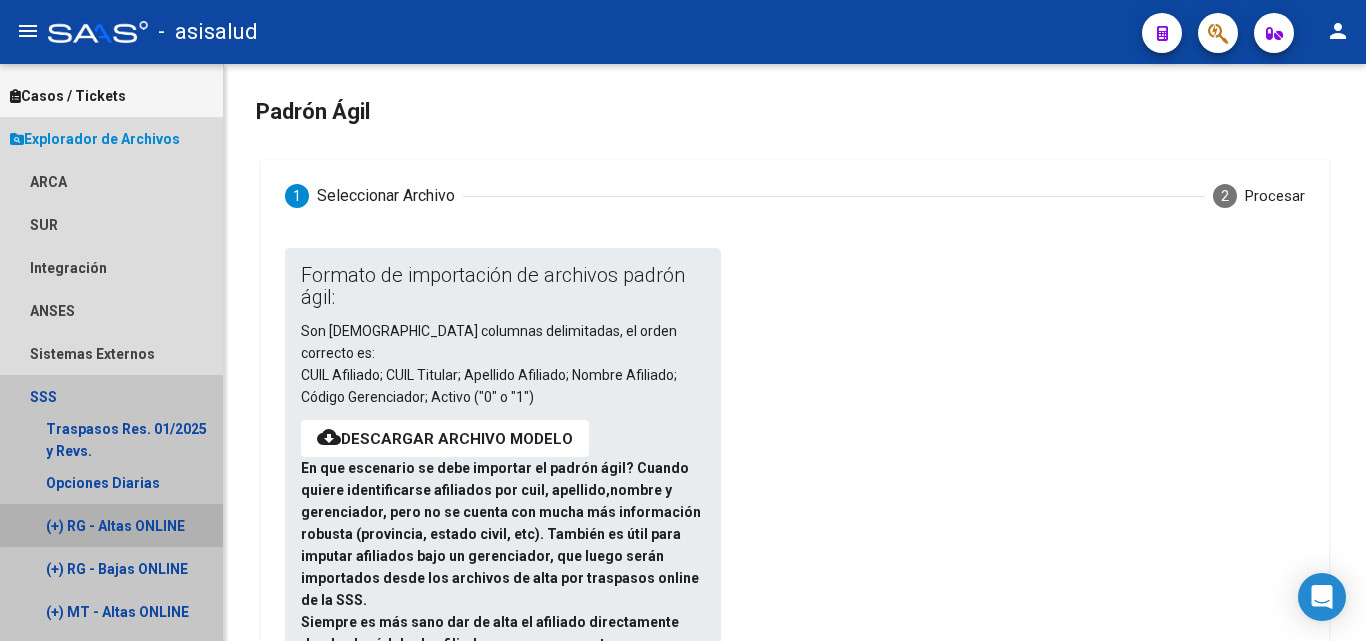 click on "(+) RG - Altas ONLINE" at bounding box center (111, 525) 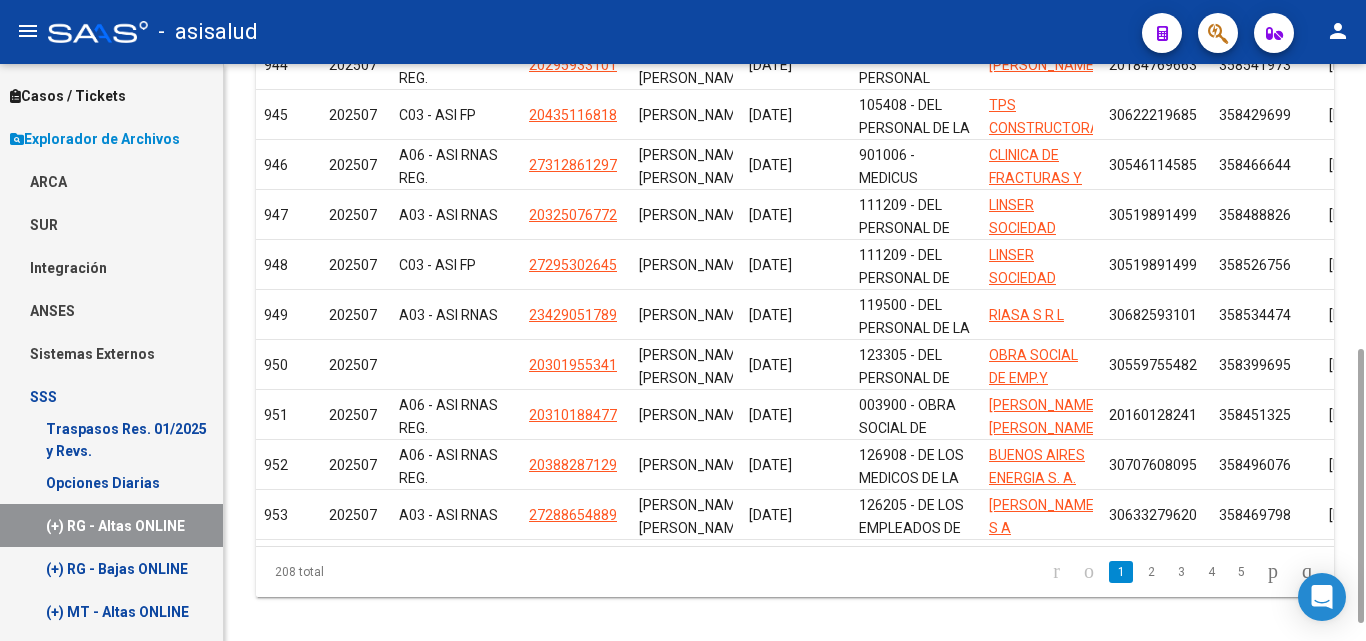 scroll, scrollTop: 637, scrollLeft: 0, axis: vertical 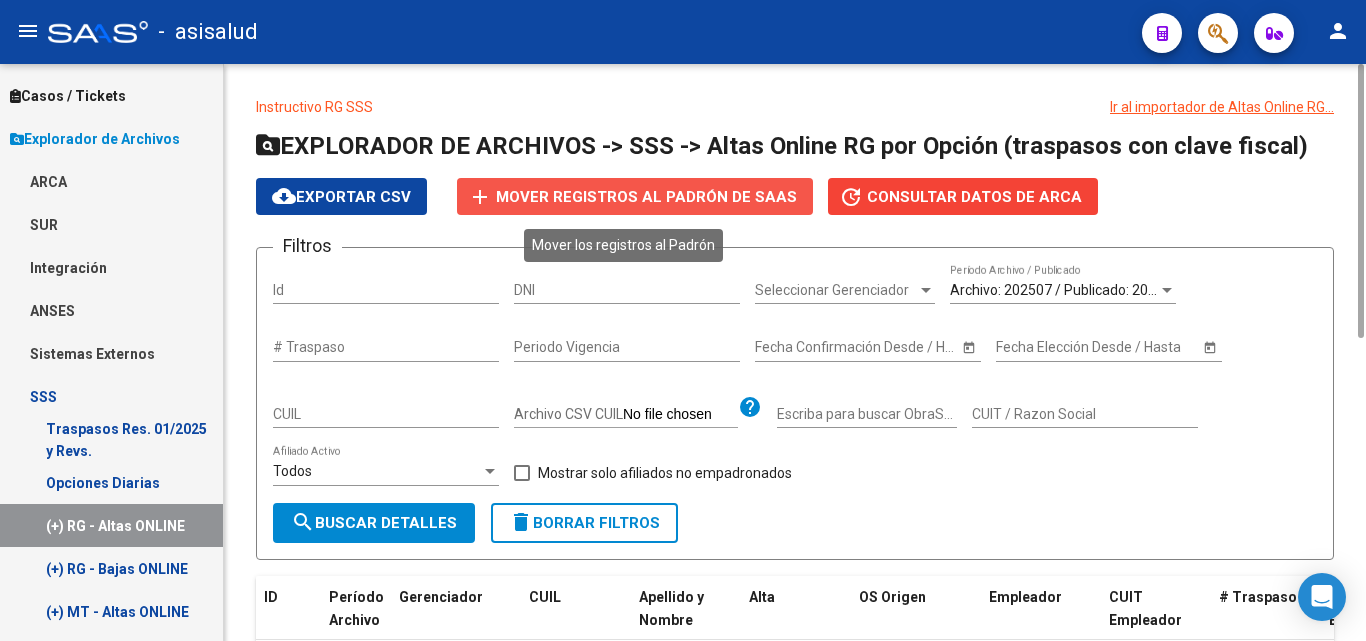 click on "Mover registros al PADRÓN de SAAS" 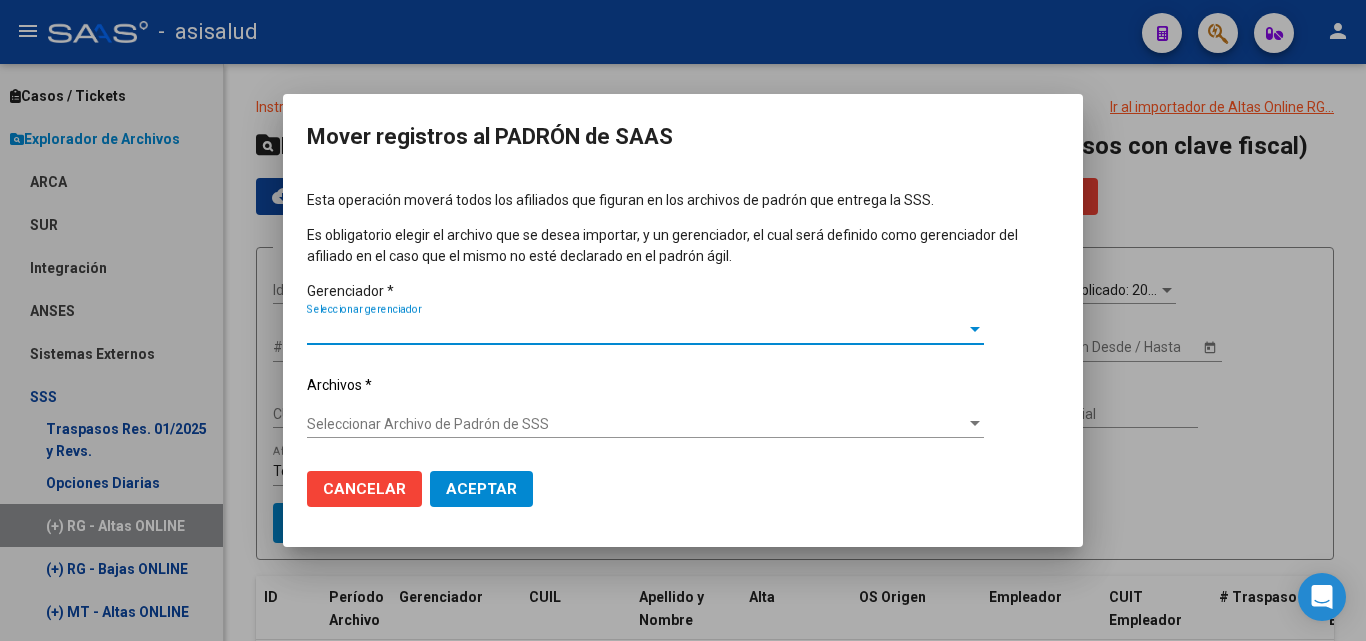 click on "Seleccionar gerenciador" at bounding box center (636, 329) 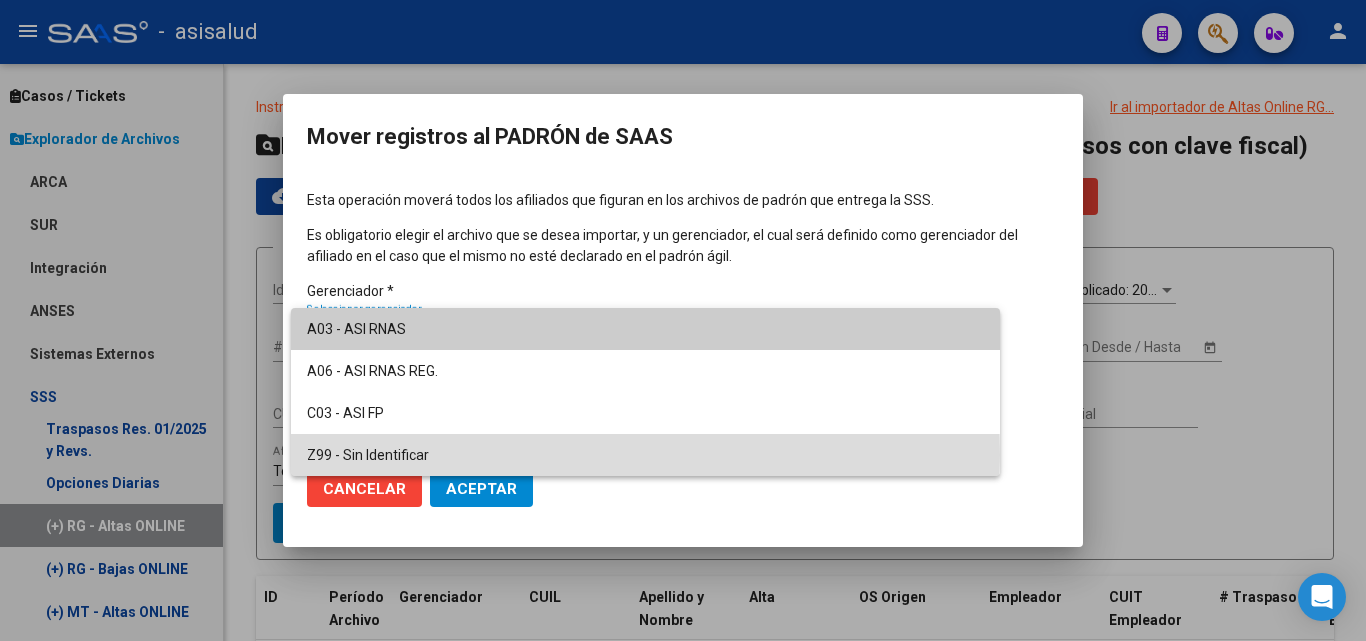 click on "Z99 - Sin Identificar" at bounding box center [645, 455] 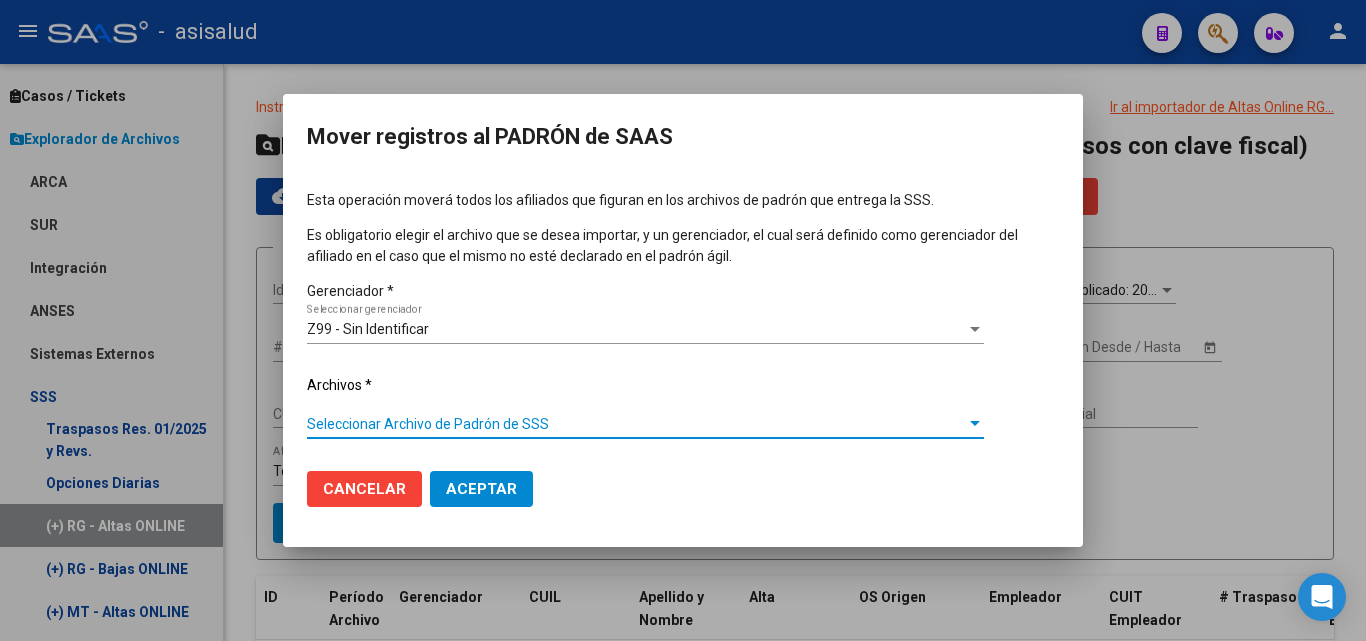 click on "Seleccionar Archivo de Padrón de SSS" at bounding box center (636, 424) 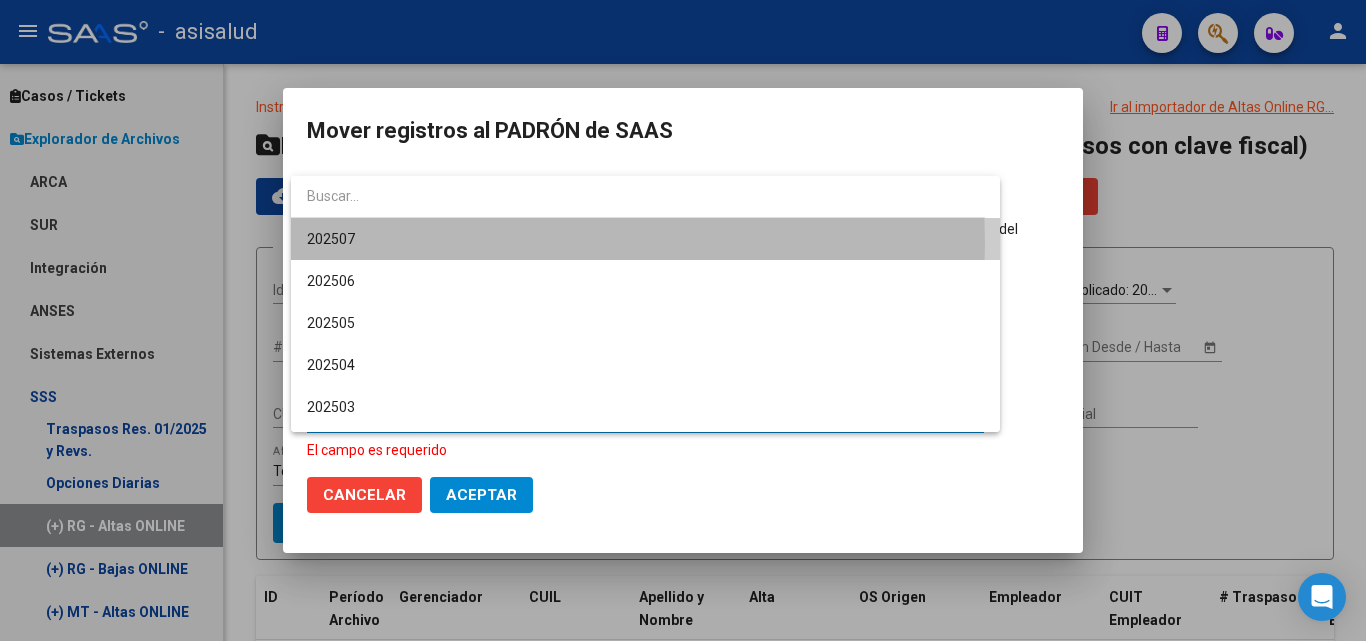 click on "202507" at bounding box center (645, 239) 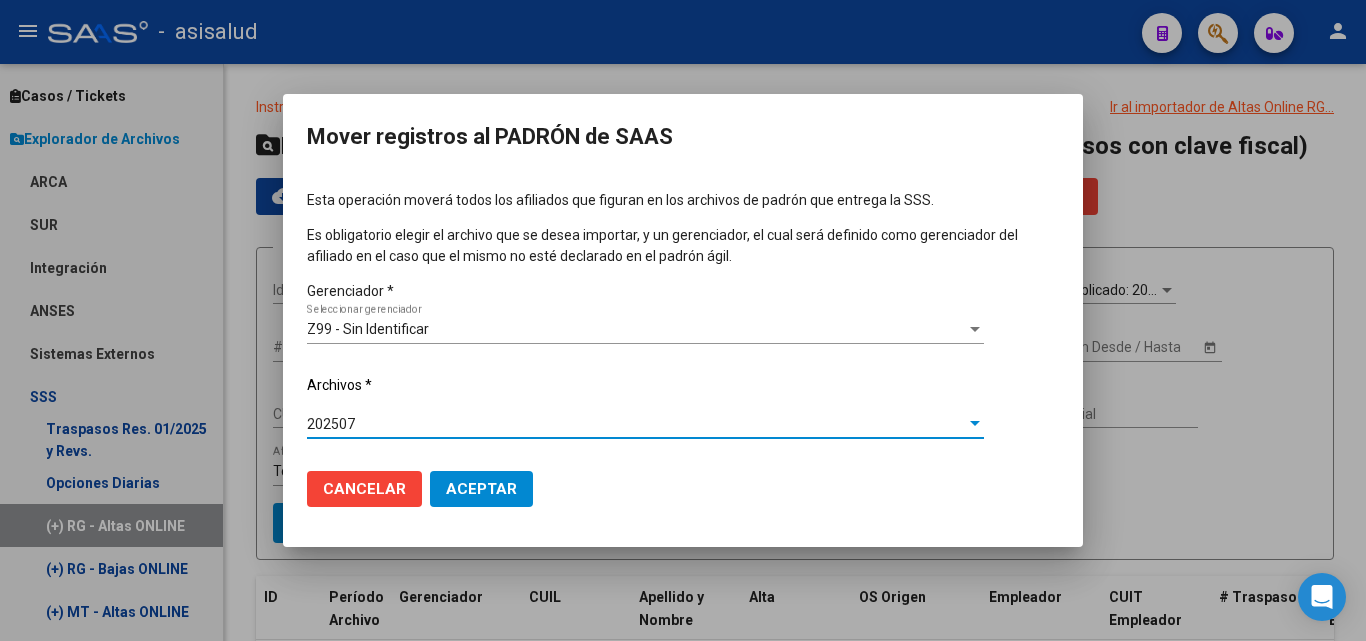 click on "Aceptar" at bounding box center (481, 489) 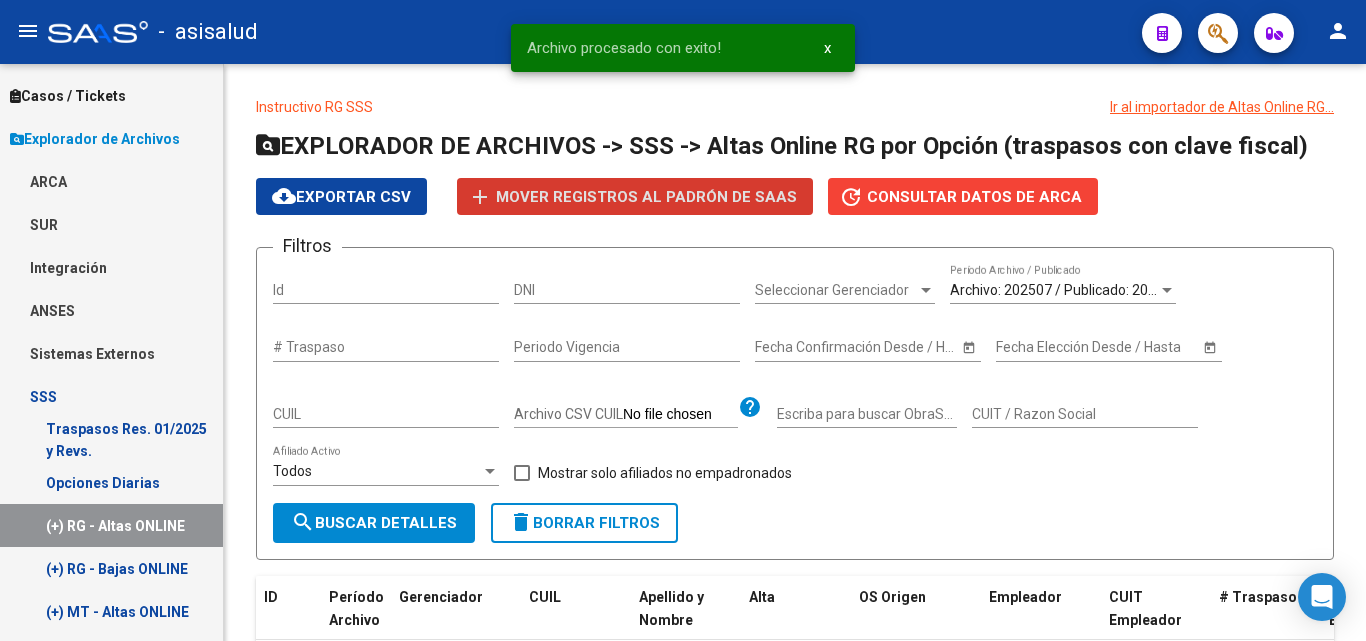 click on "(+) RG - Bajas ONLINE" at bounding box center [111, 568] 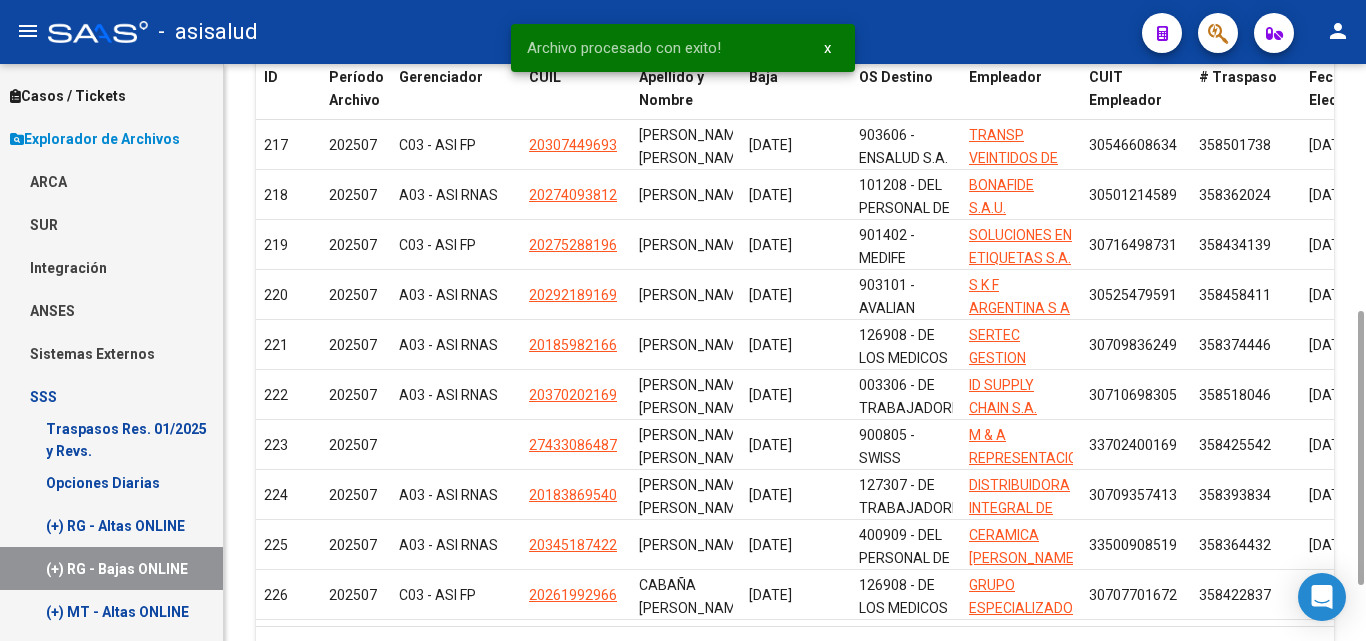 scroll, scrollTop: 637, scrollLeft: 0, axis: vertical 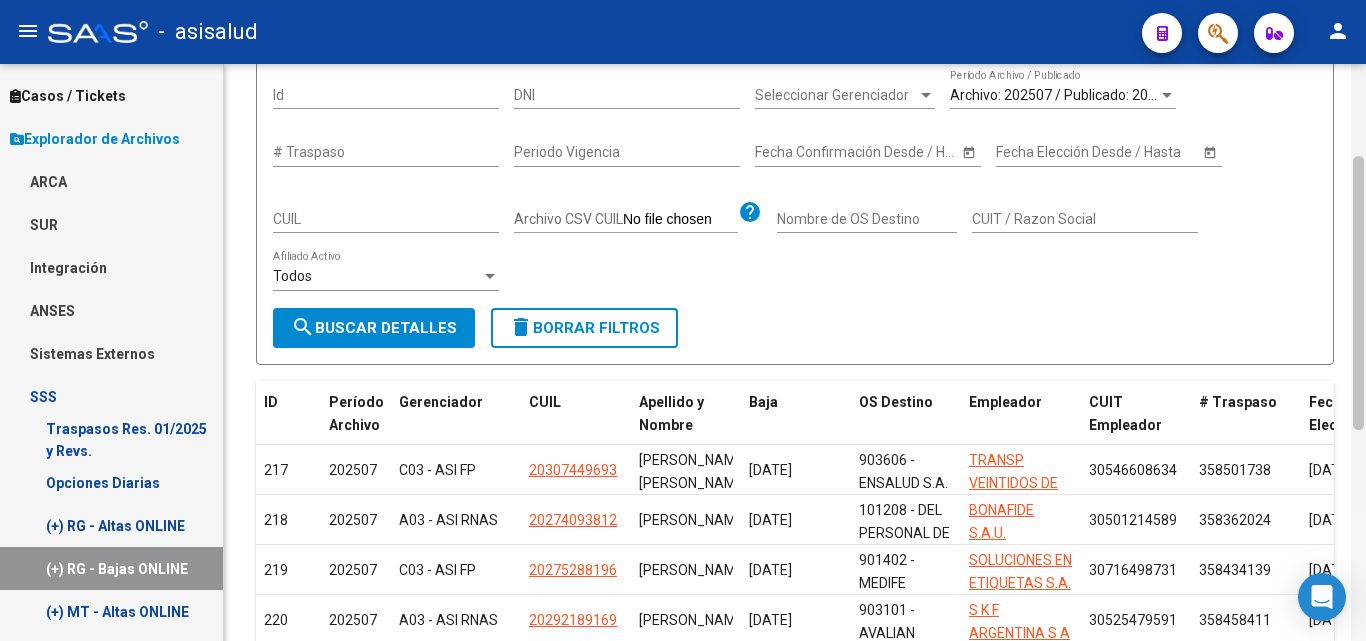 drag, startPoint x: 1361, startPoint y: 355, endPoint x: 1365, endPoint y: 240, distance: 115.06954 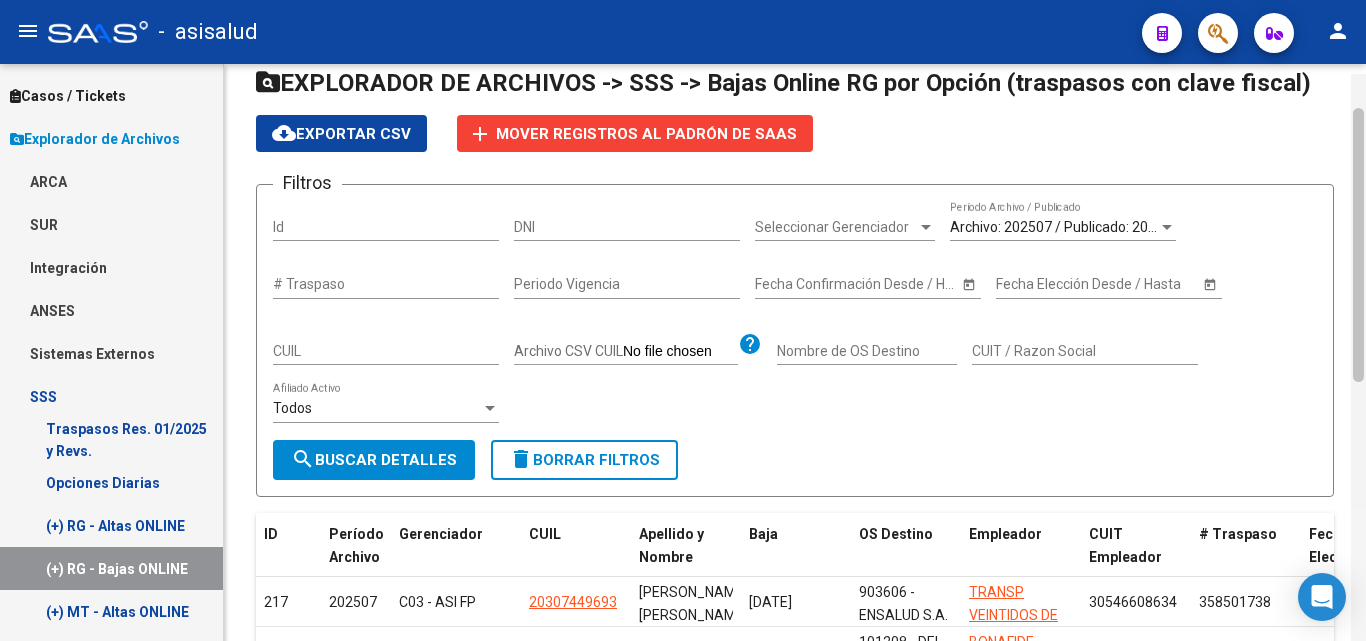 scroll, scrollTop: 54, scrollLeft: 0, axis: vertical 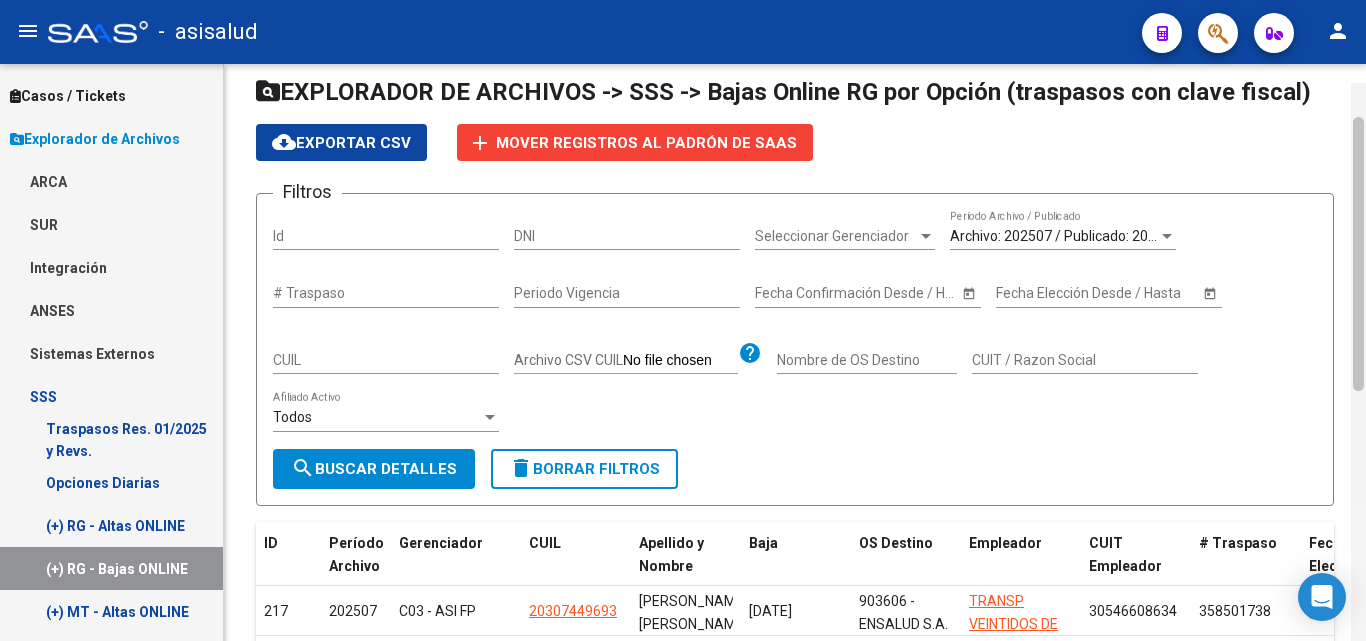 drag, startPoint x: 1362, startPoint y: 407, endPoint x: 1365, endPoint y: 341, distance: 66.068146 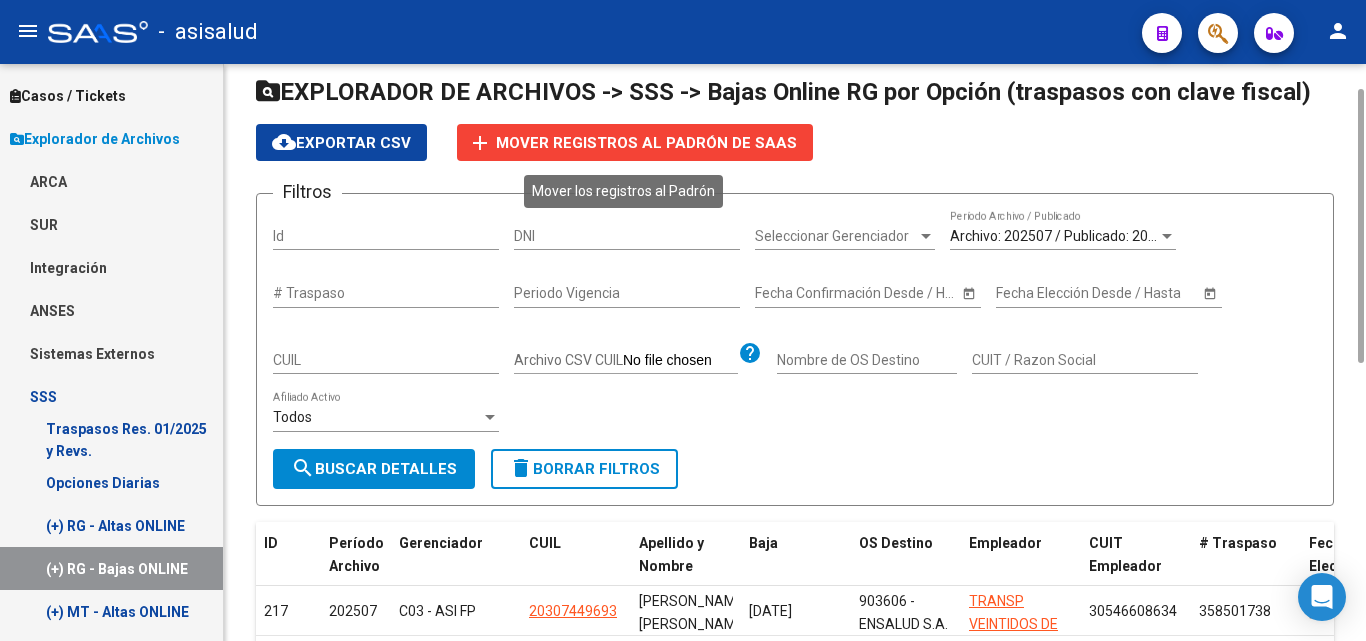 click on "Mover registros al PADRÓN de SAAS" 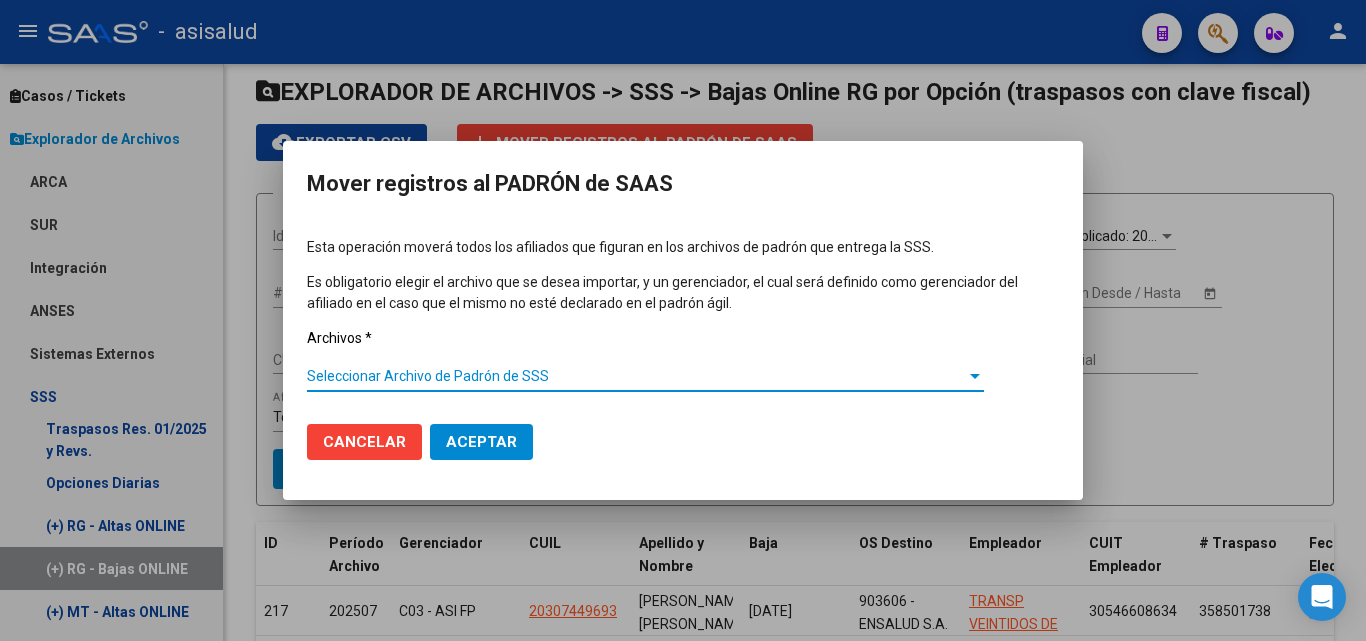 click on "Seleccionar Archivo de Padrón de SSS" at bounding box center (636, 376) 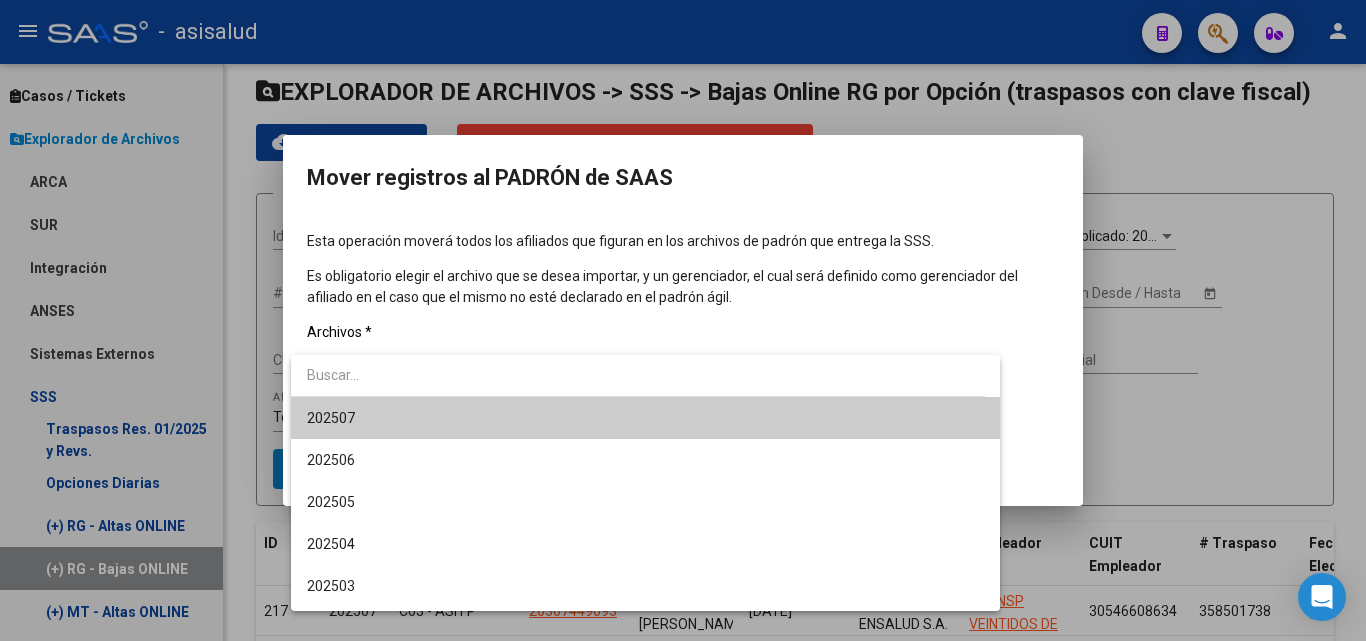 click on "202507" at bounding box center [645, 418] 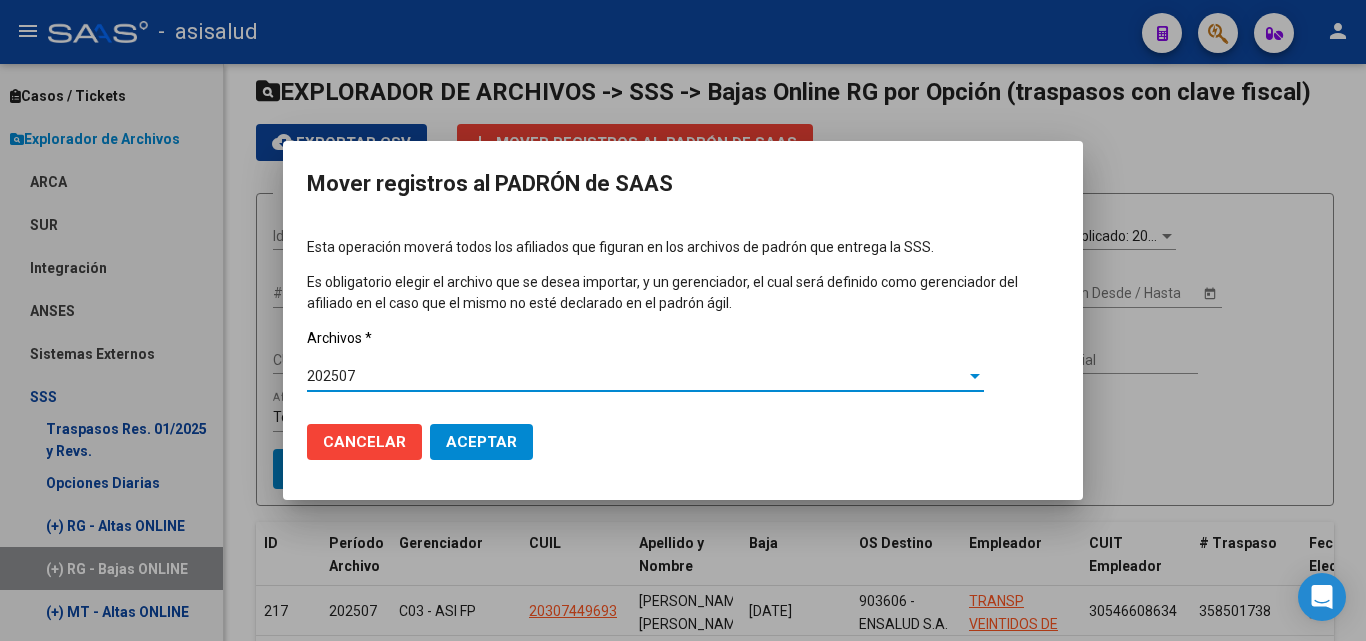 click on "Aceptar" at bounding box center [481, 442] 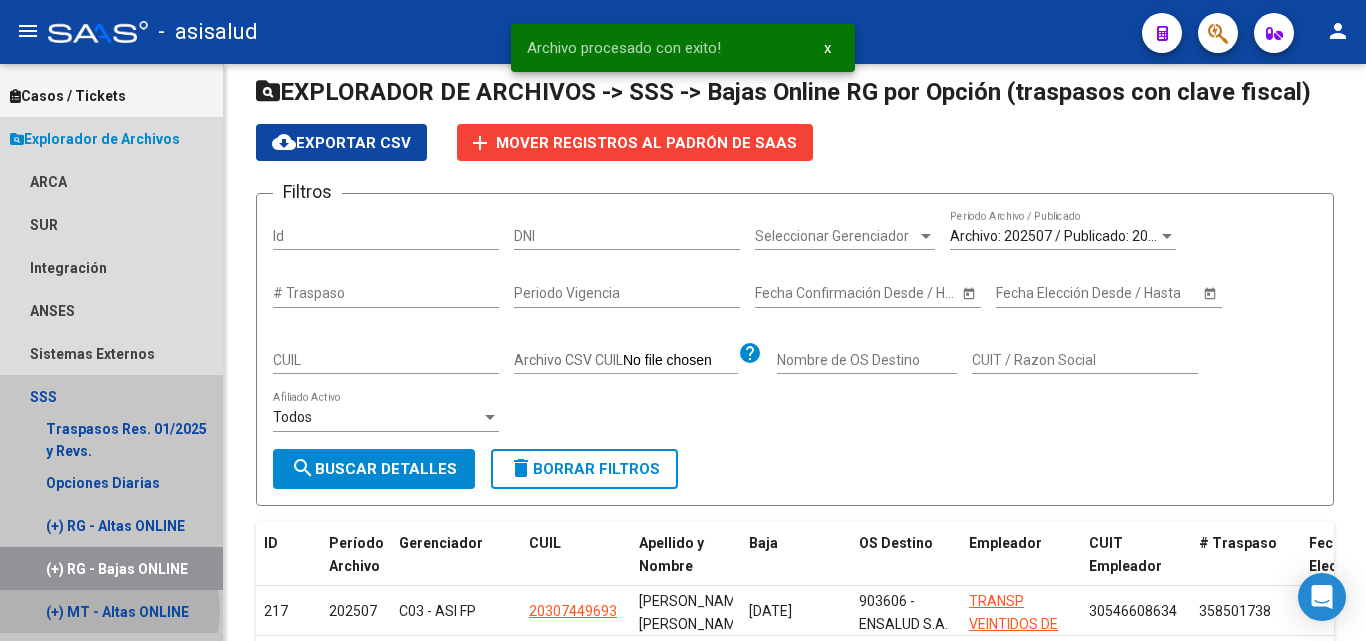 click on "(+) MT - Altas ONLINE" at bounding box center [111, 611] 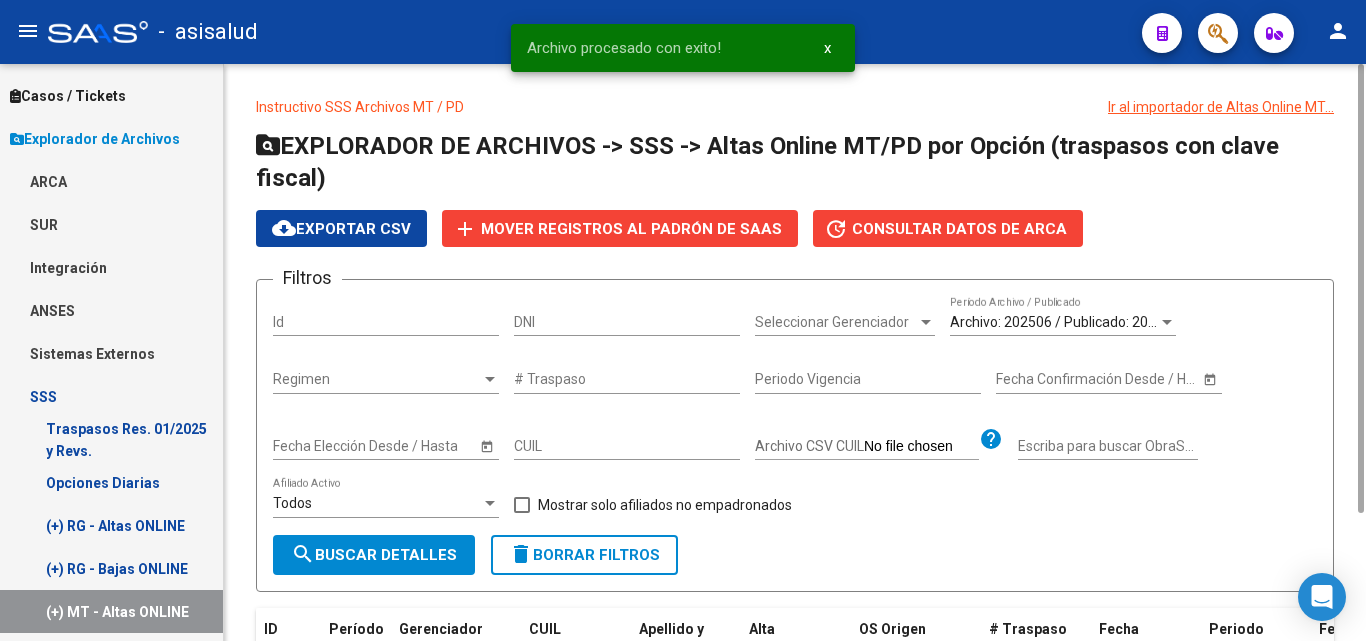 scroll, scrollTop: 197, scrollLeft: 0, axis: vertical 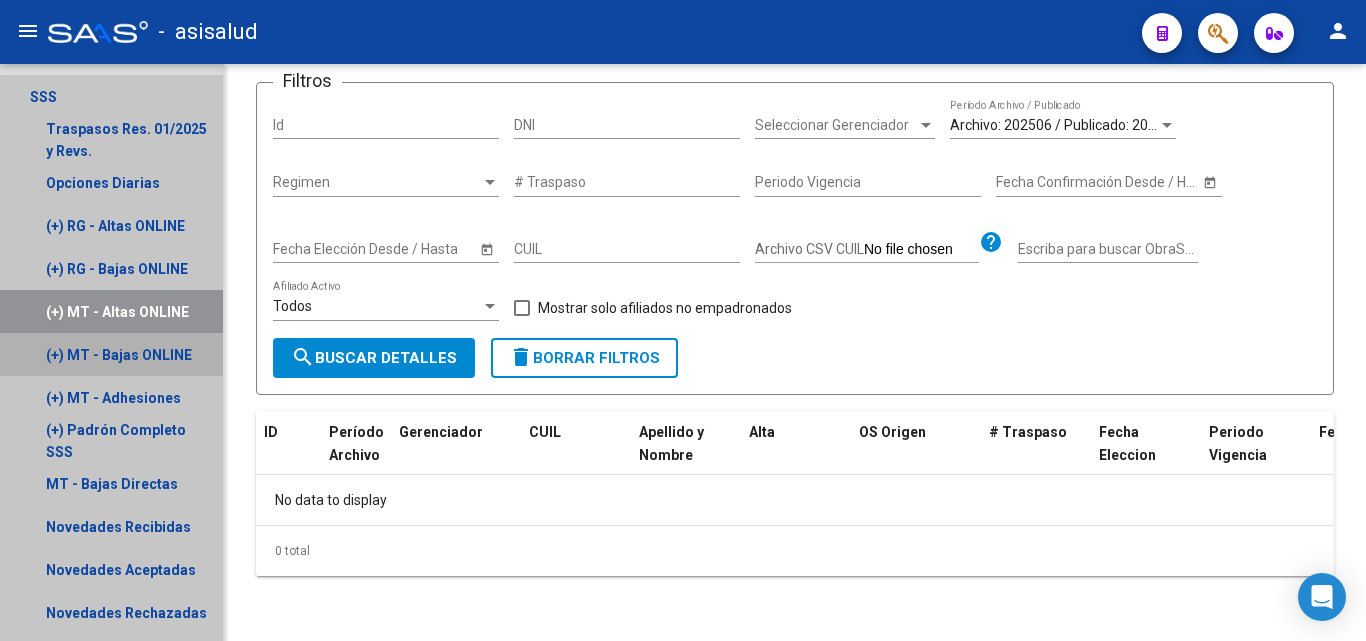click on "(+) MT - Bajas ONLINE" at bounding box center [111, 354] 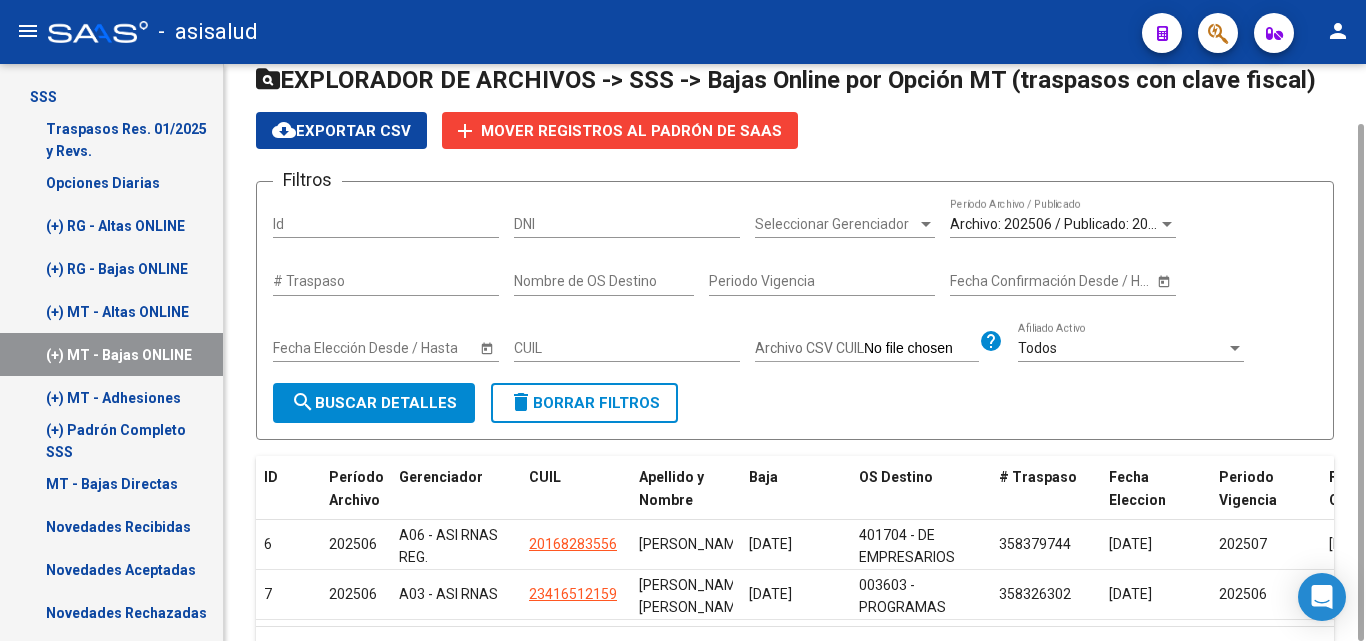 scroll, scrollTop: 183, scrollLeft: 0, axis: vertical 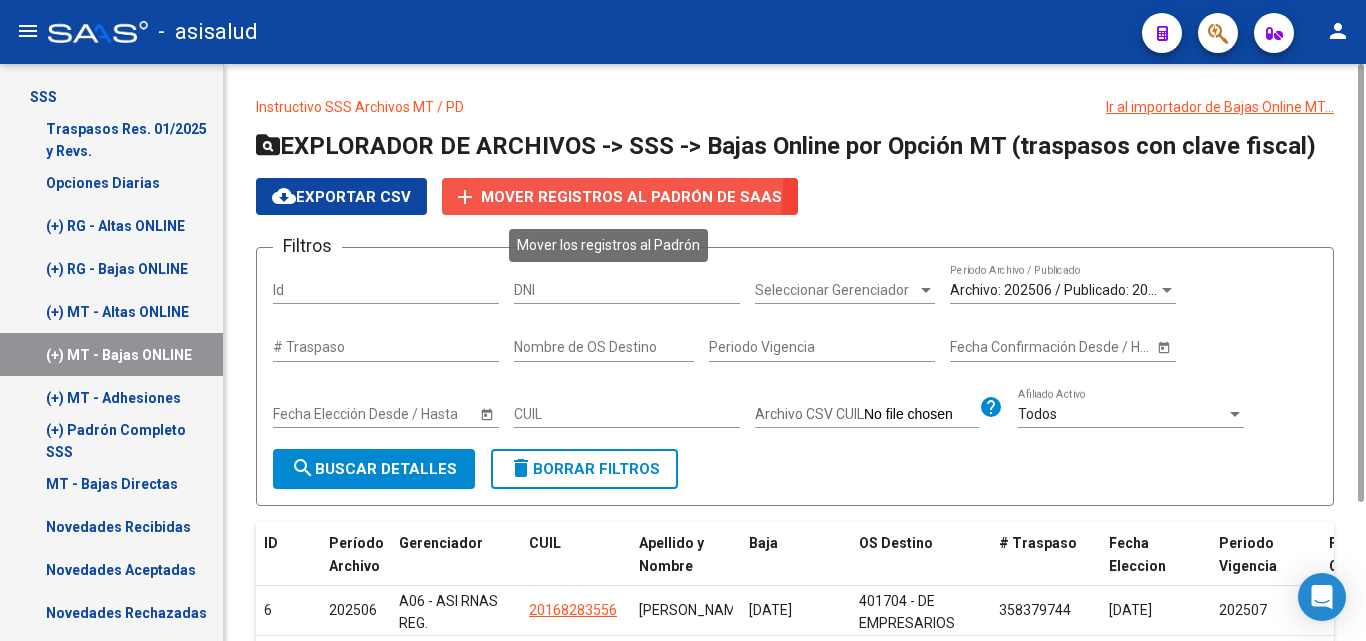 click on "add Mover registros al PADRÓN de SAAS" 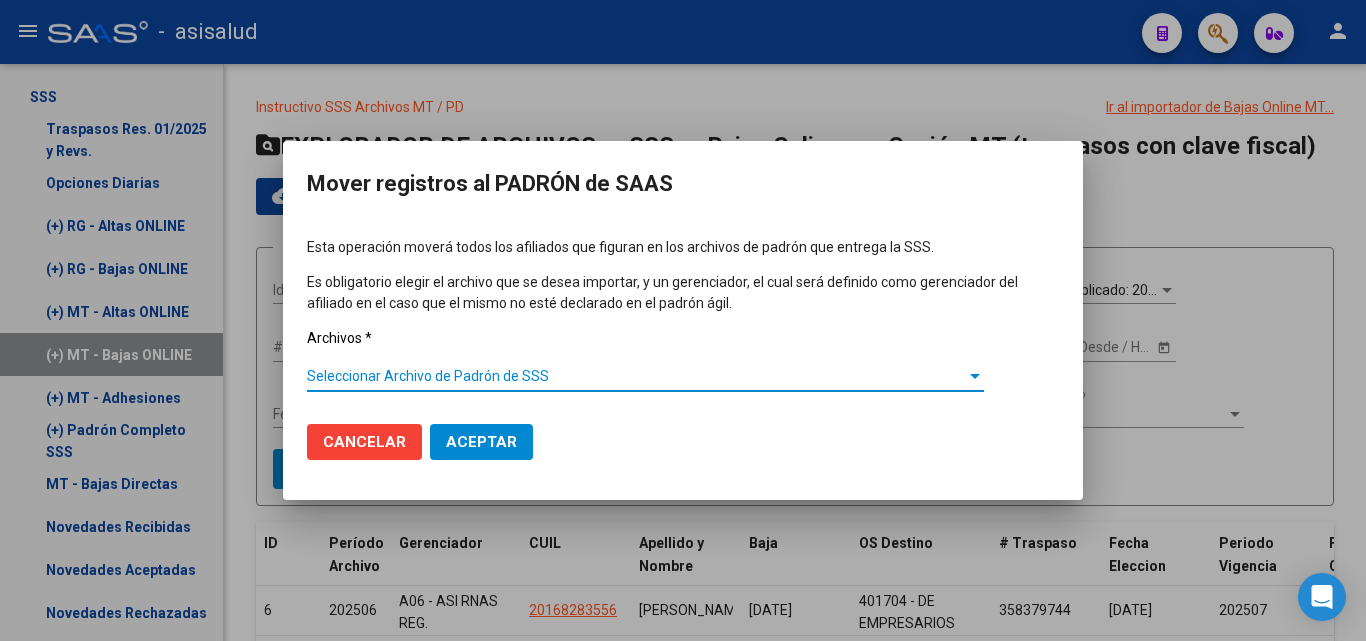 click on "Seleccionar Archivo de Padrón de SSS" at bounding box center [636, 376] 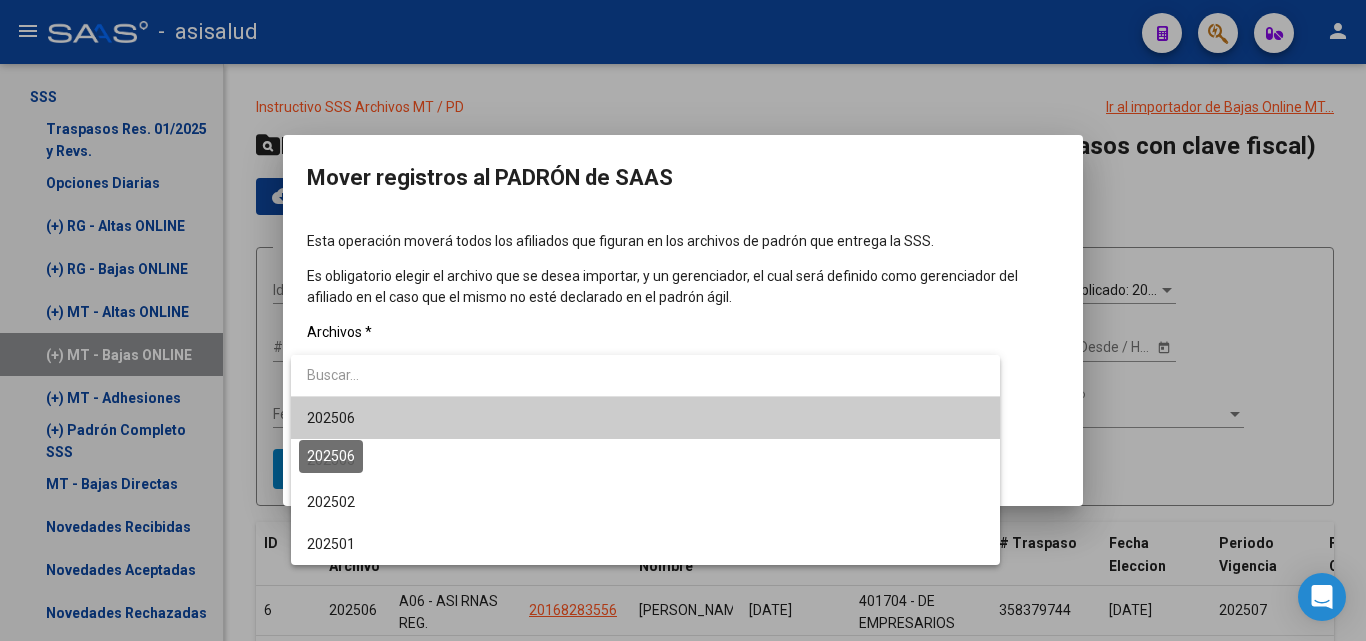 click on "202506" at bounding box center [331, 418] 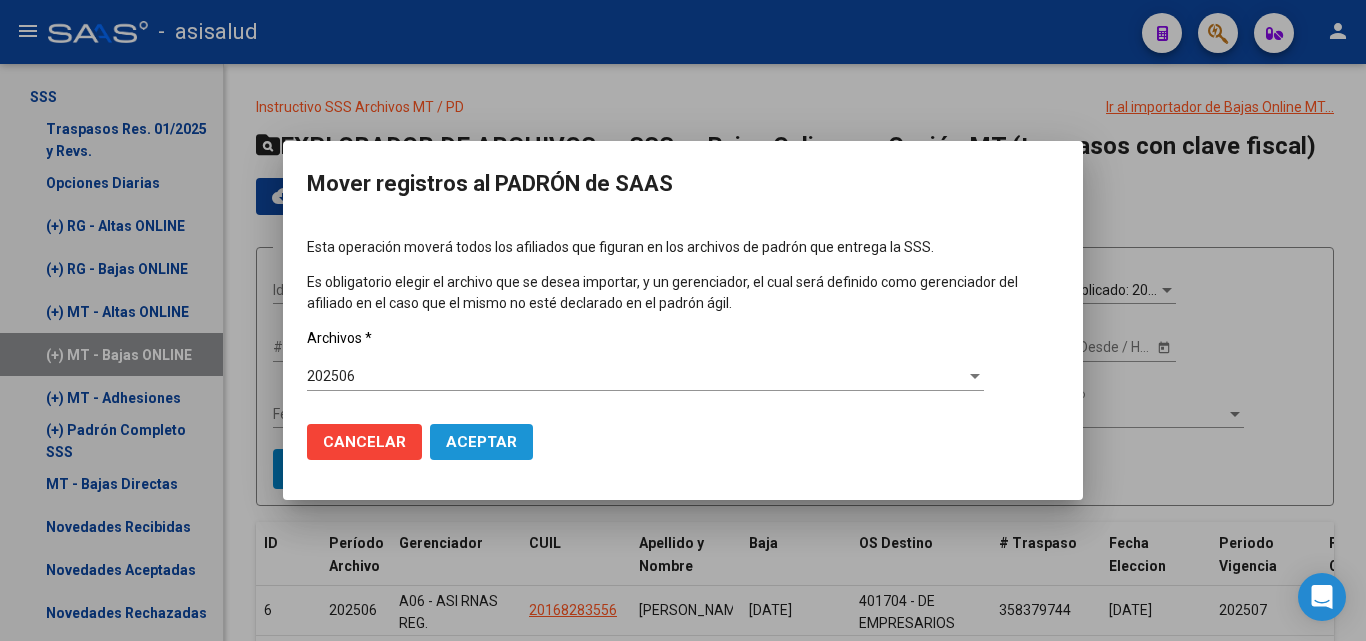 click on "Aceptar" at bounding box center (481, 442) 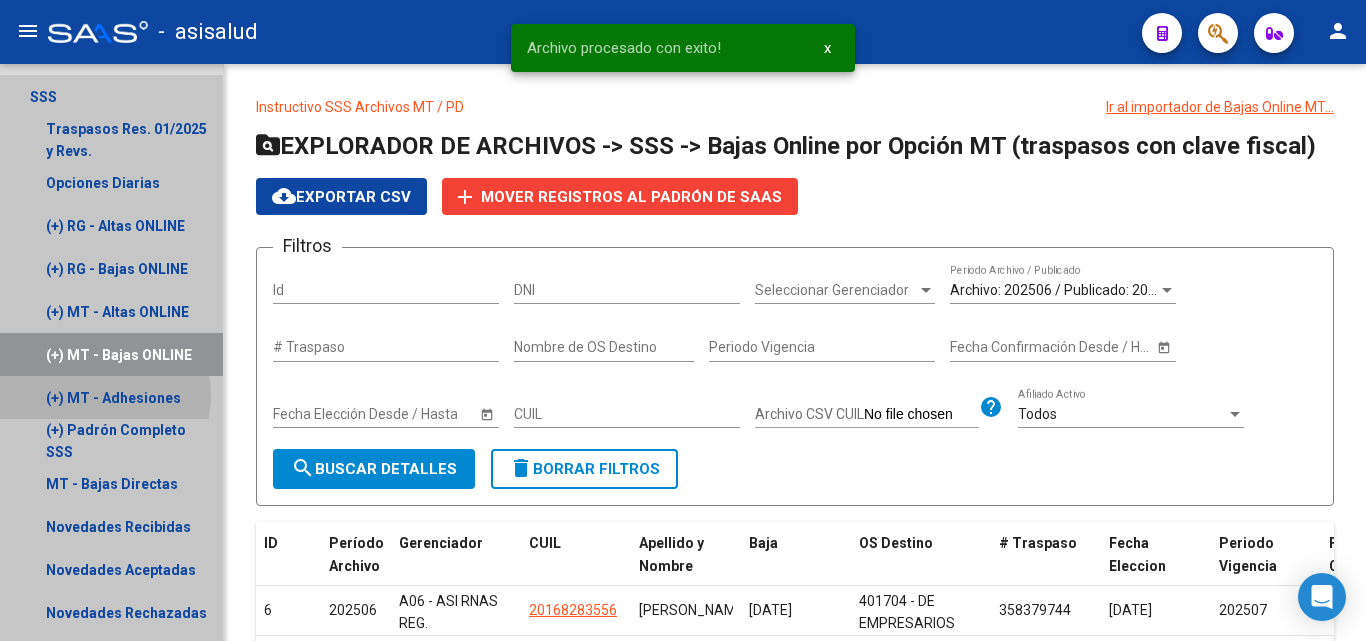 click on "(+) MT - Adhesiones" at bounding box center [111, 397] 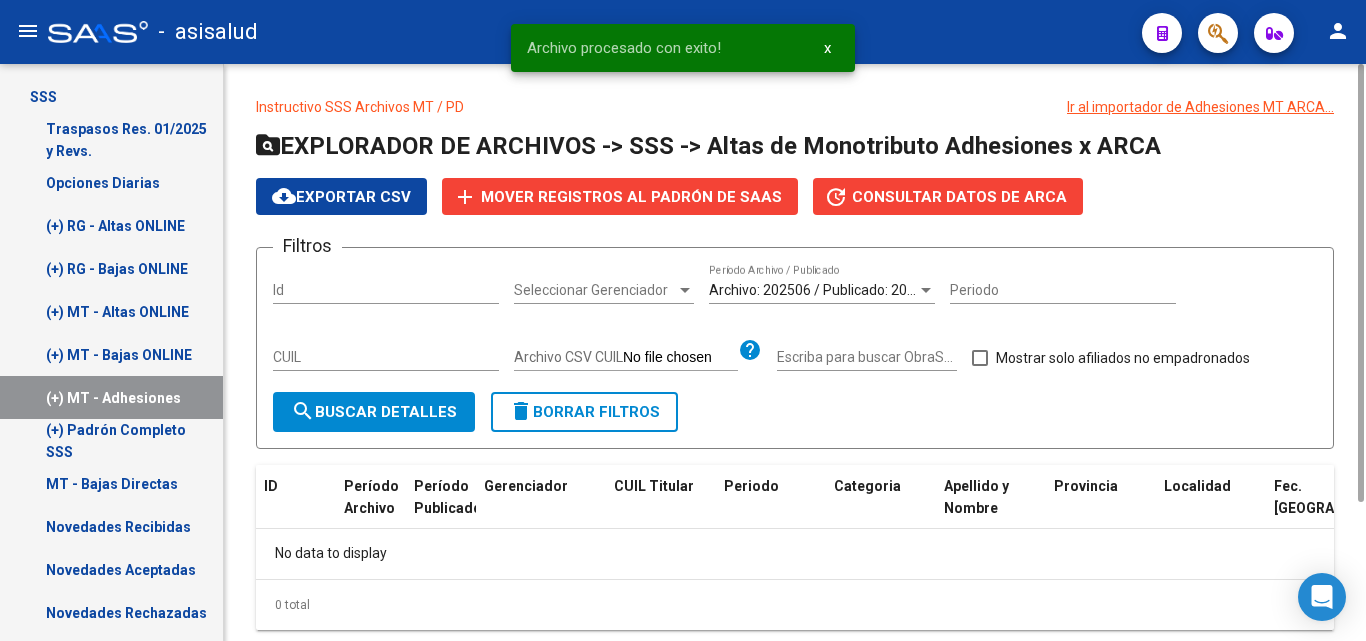 scroll, scrollTop: 54, scrollLeft: 0, axis: vertical 